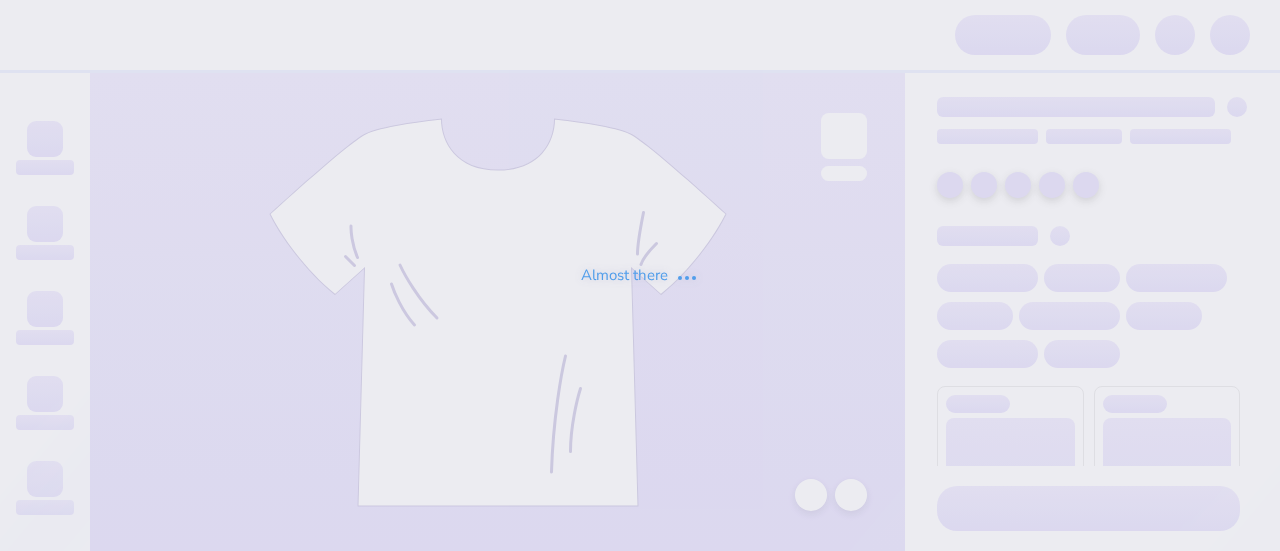 scroll, scrollTop: 0, scrollLeft: 0, axis: both 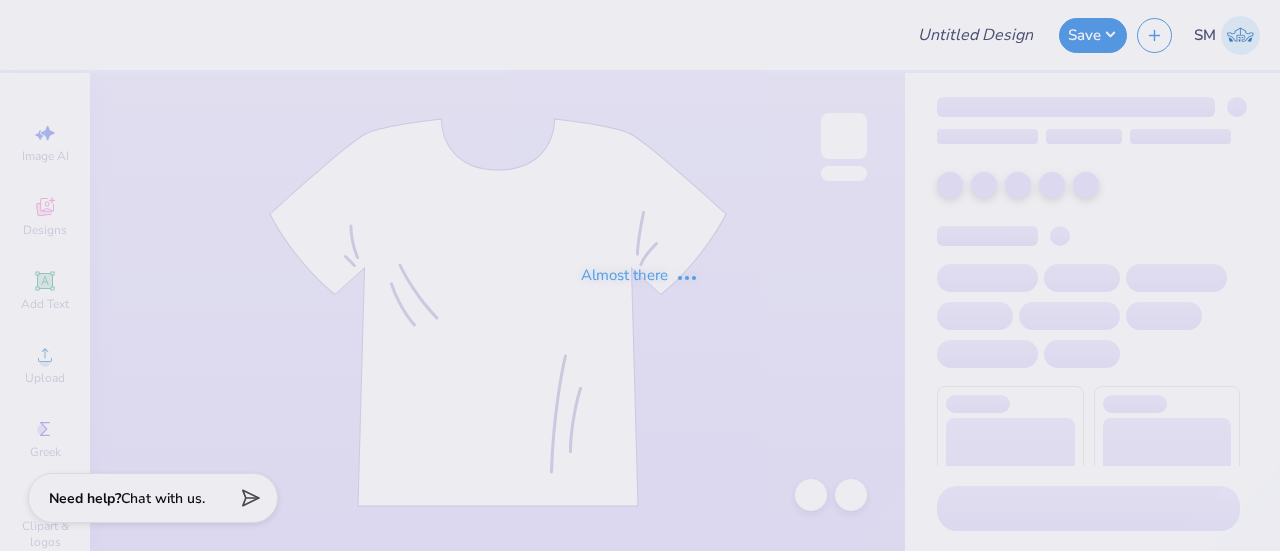 type on "Wellness Society Navy Hoodie" 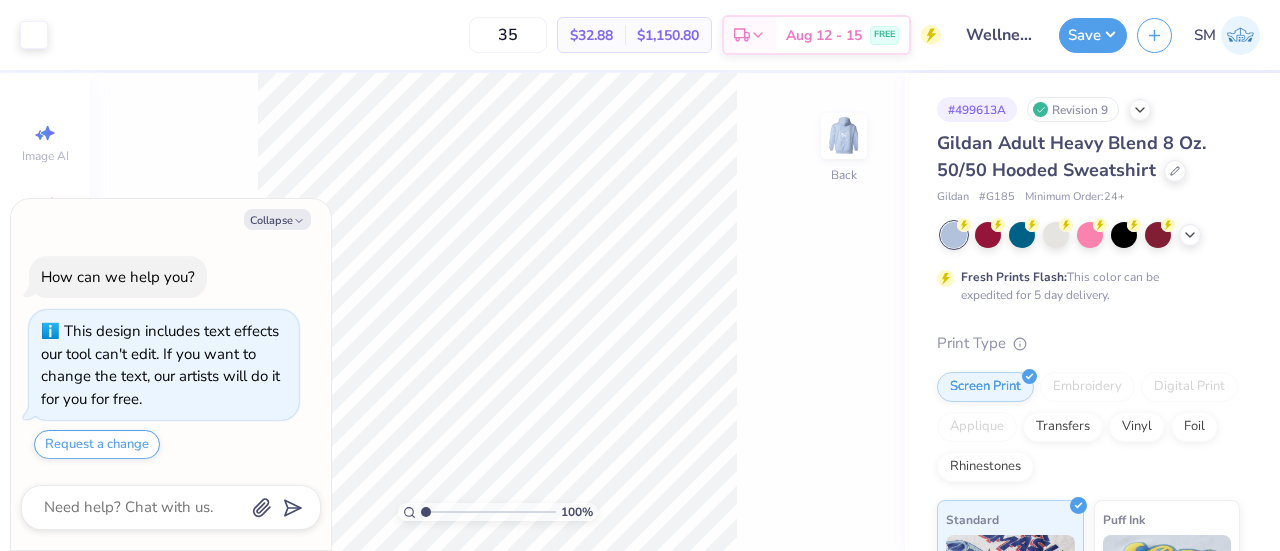 drag, startPoint x: 265, startPoint y: 219, endPoint x: 312, endPoint y: 246, distance: 54.20332 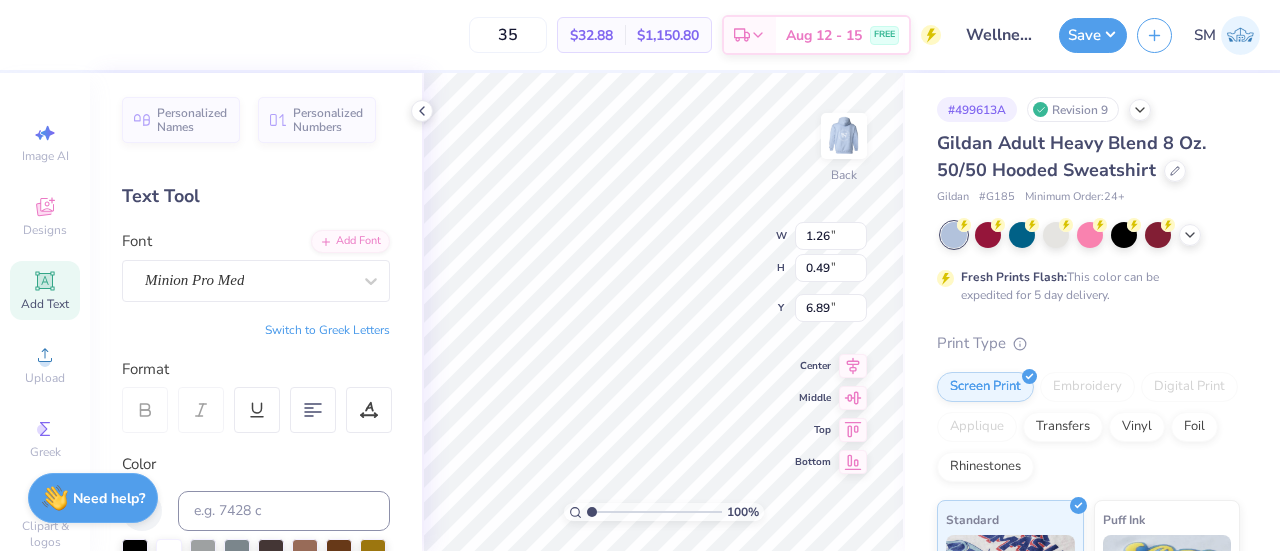 scroll, scrollTop: 16, scrollLeft: 2, axis: both 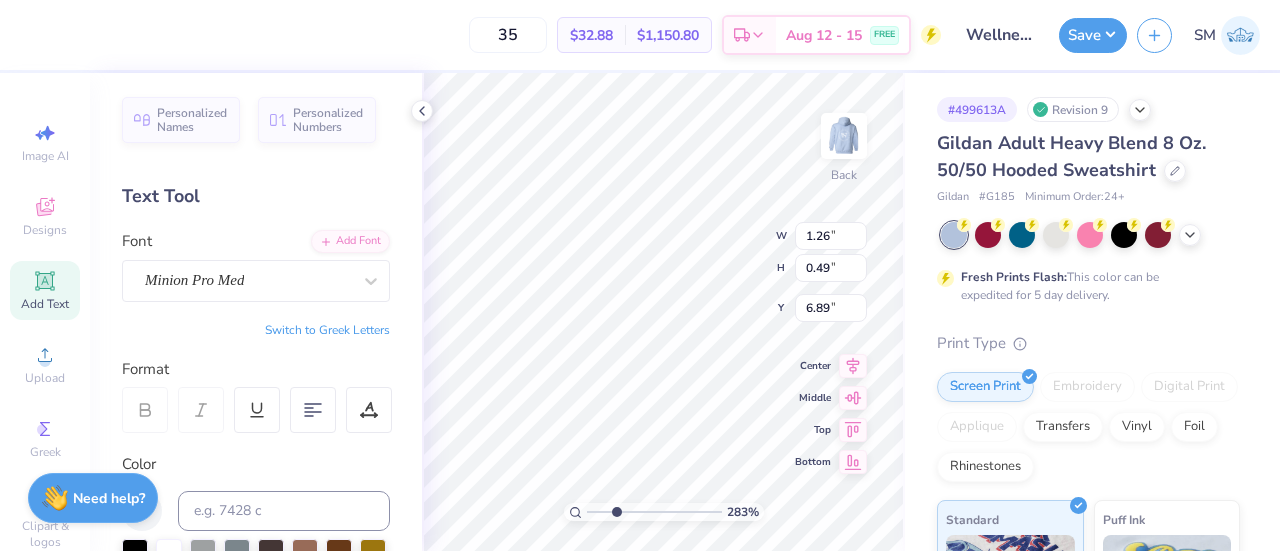 drag, startPoint x: 603, startPoint y: 515, endPoint x: 616, endPoint y: 515, distance: 13 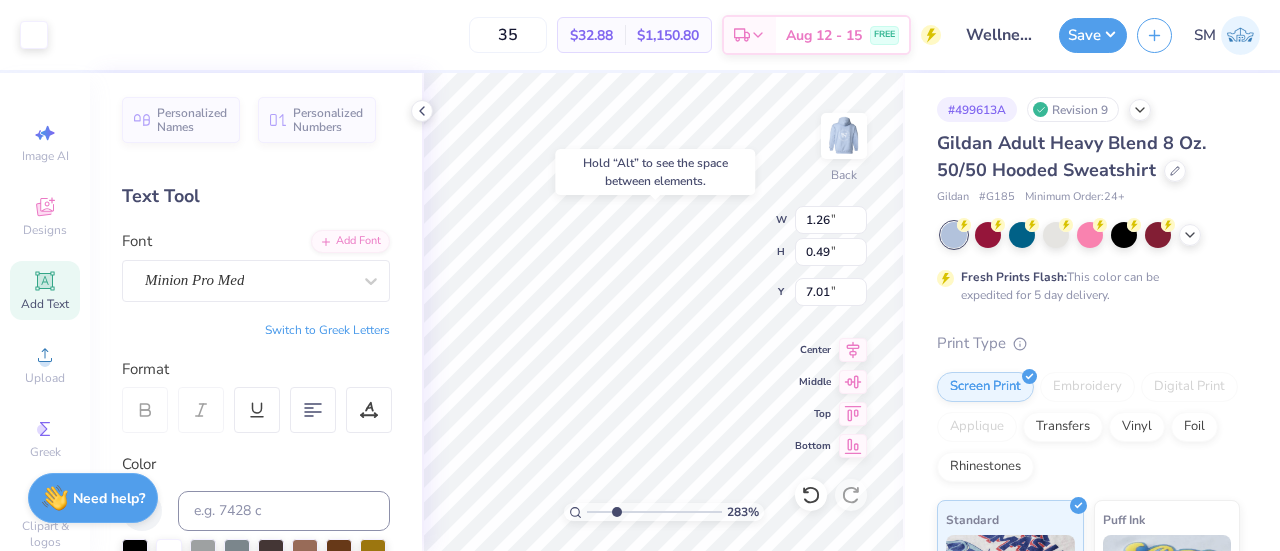 type on "7.01" 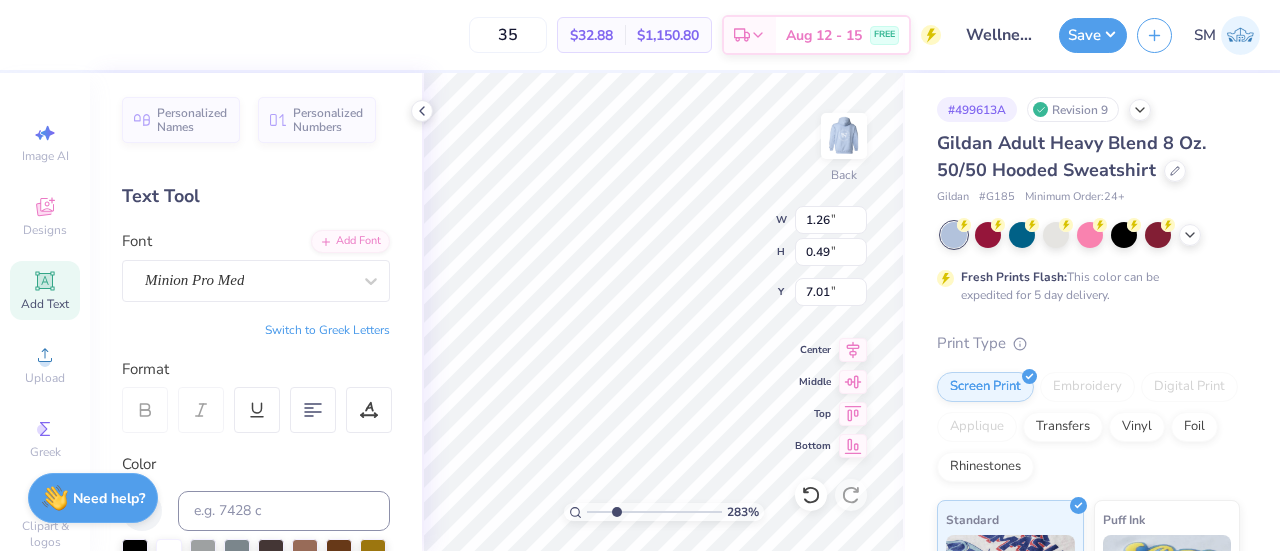scroll, scrollTop: 16, scrollLeft: 2, axis: both 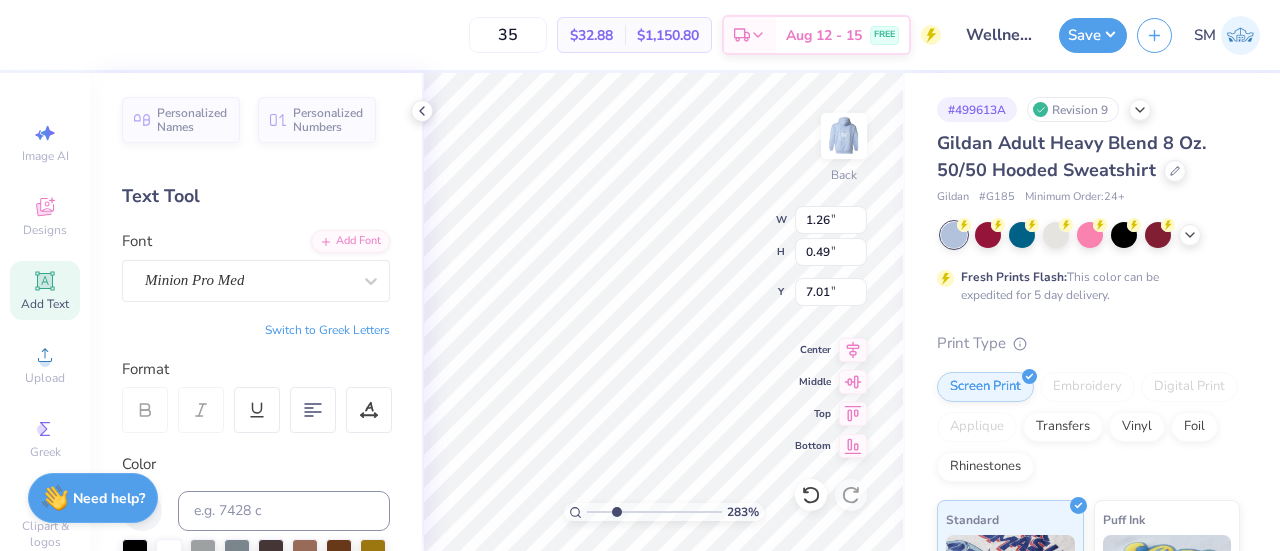 type on "UTK" 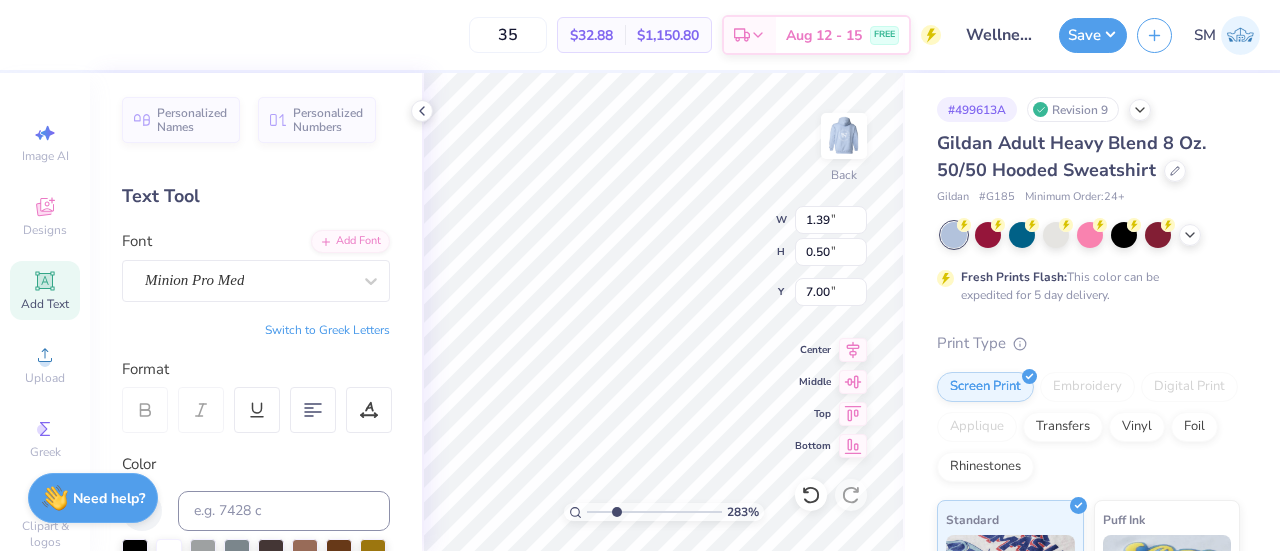 type on "1.82" 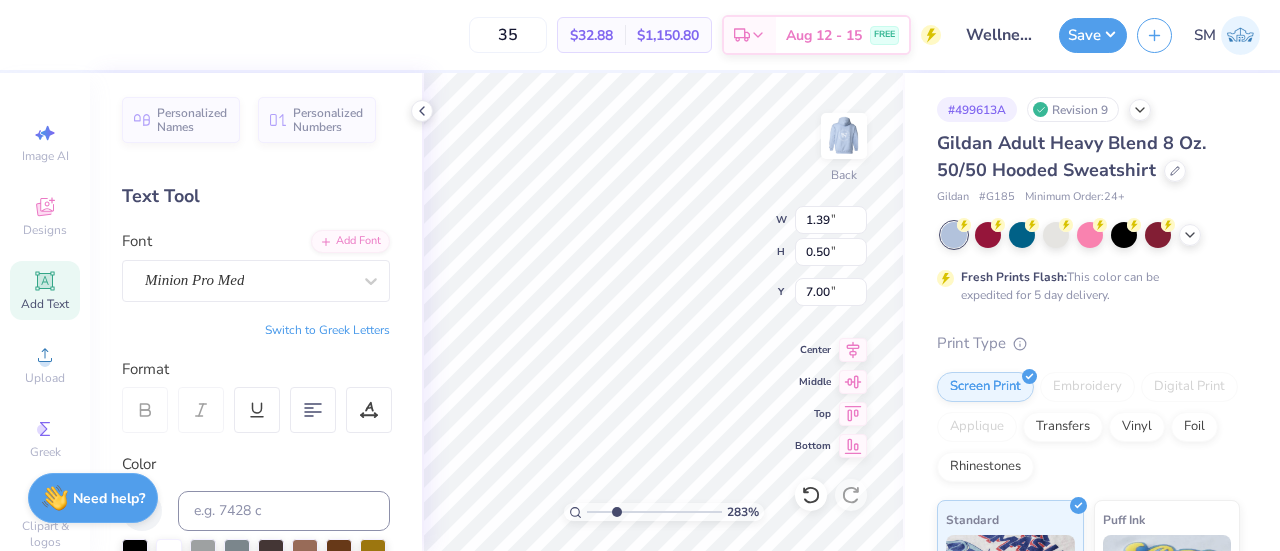 type on "0.65" 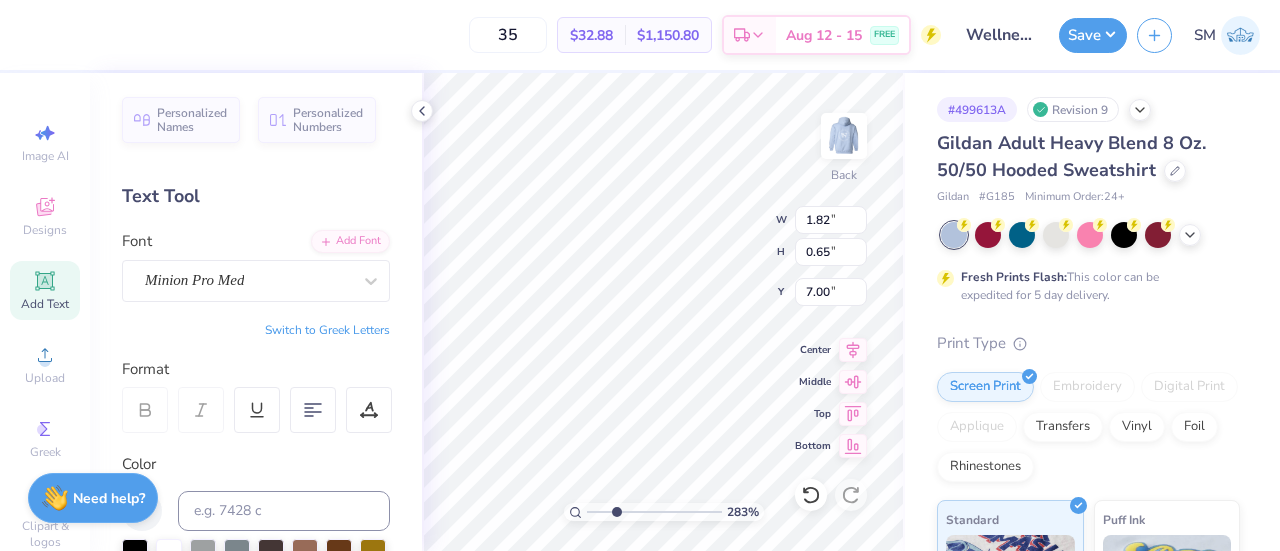 type on "2.16" 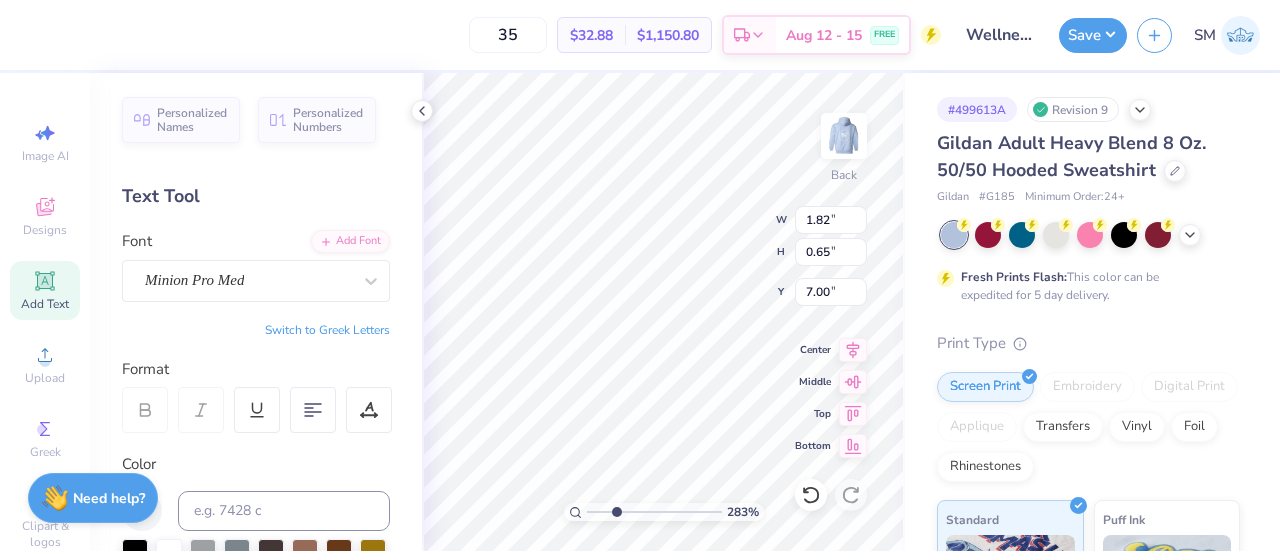 type on "0.77" 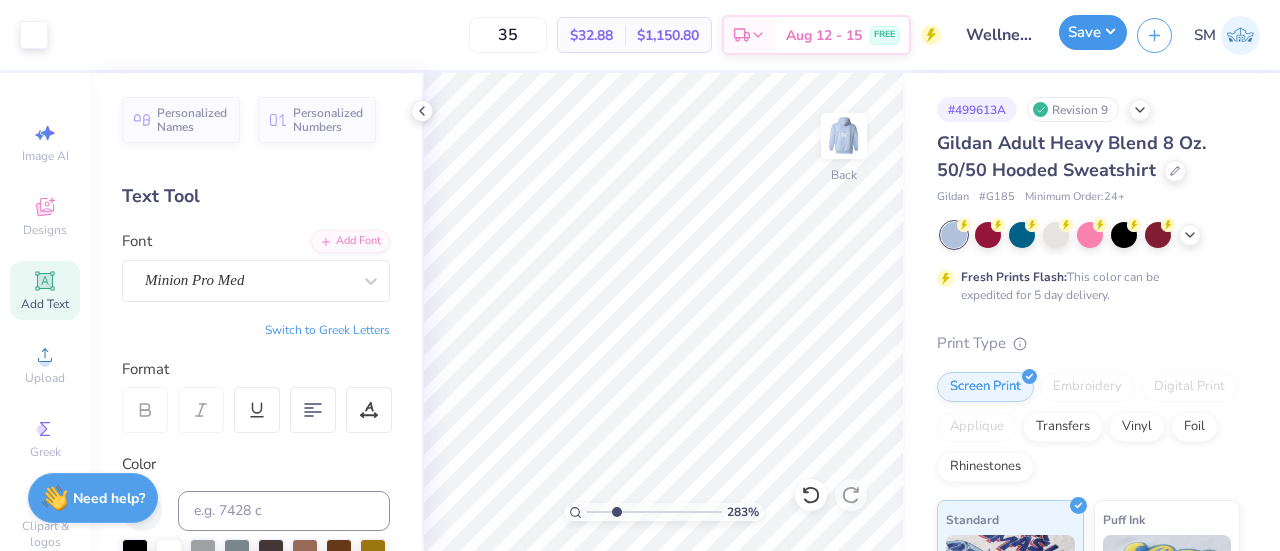 click on "Save" at bounding box center (1093, 32) 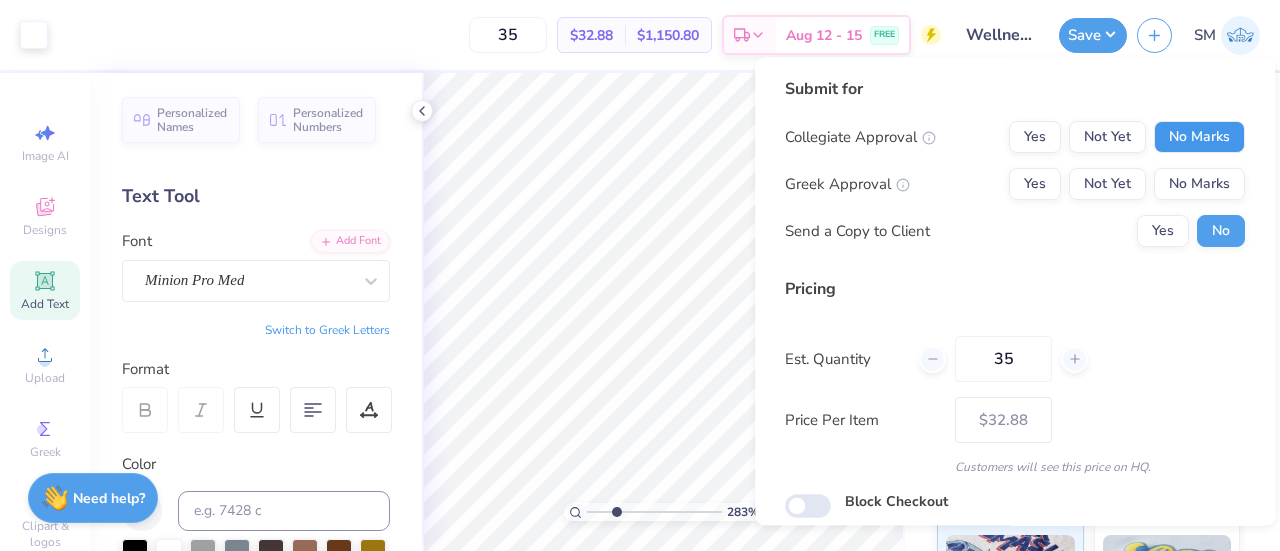click on "No Marks" at bounding box center [1199, 137] 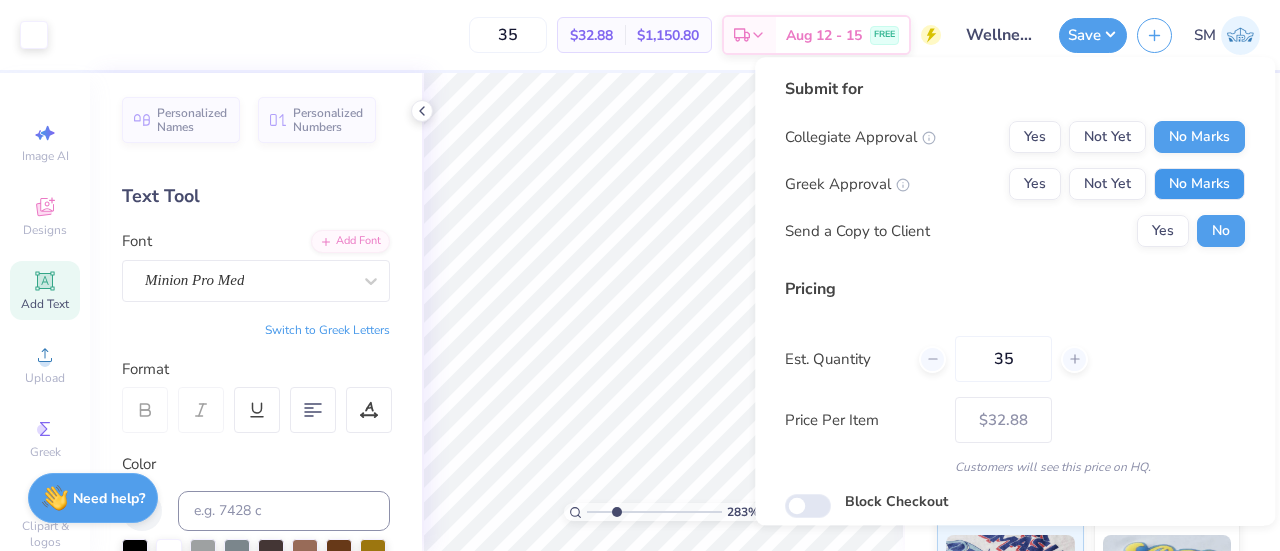 click on "No Marks" at bounding box center [1199, 184] 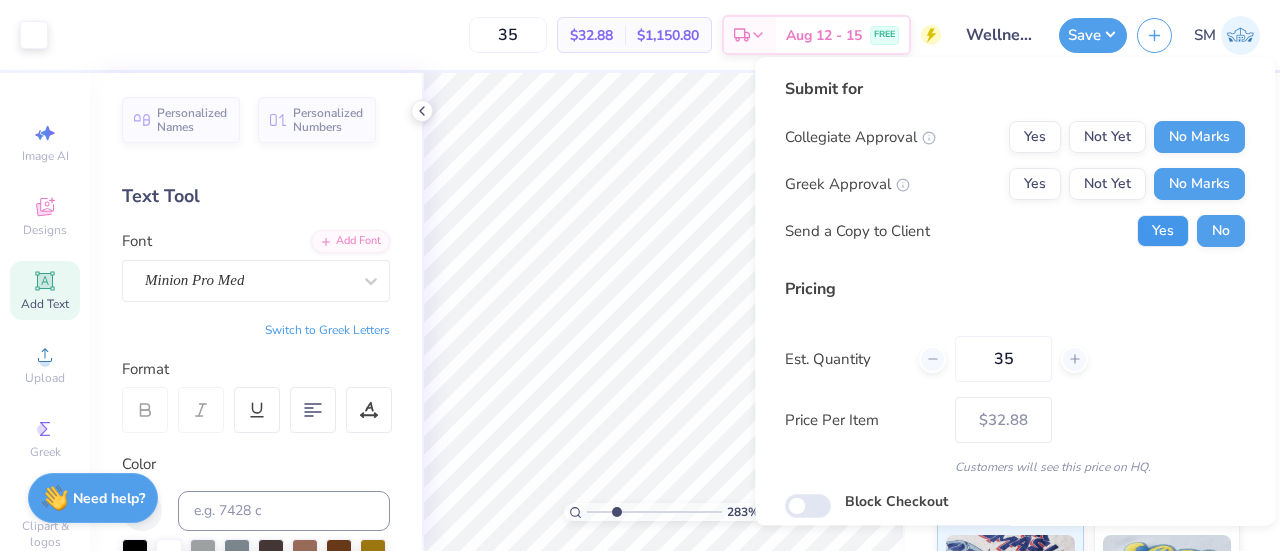 click on "Yes" at bounding box center (1163, 231) 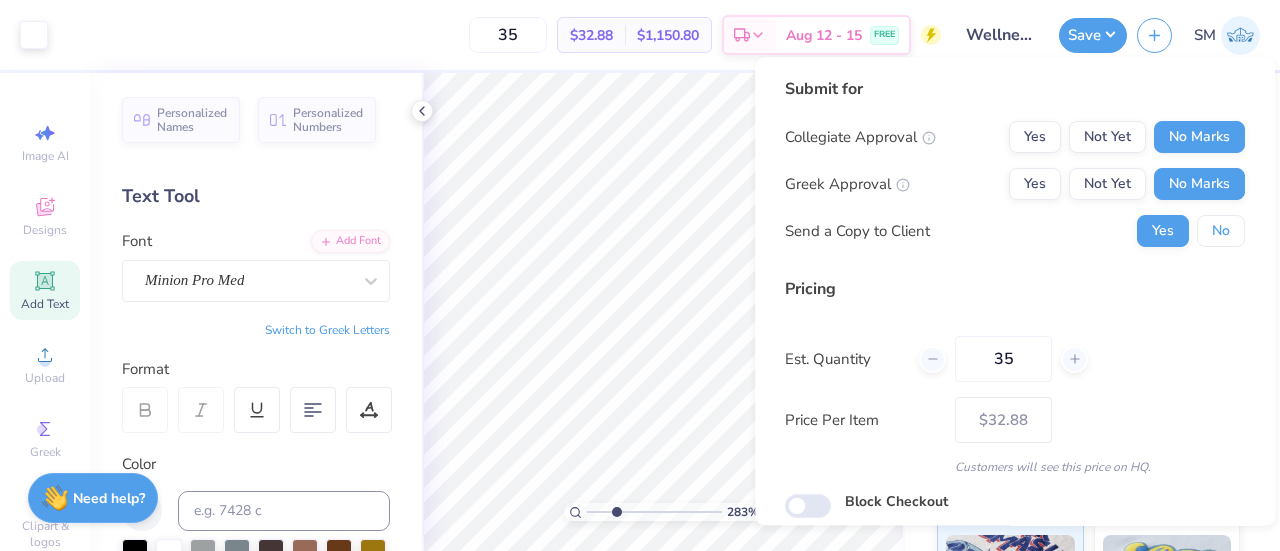 drag, startPoint x: 1216, startPoint y: 229, endPoint x: 1231, endPoint y: 293, distance: 65.734314 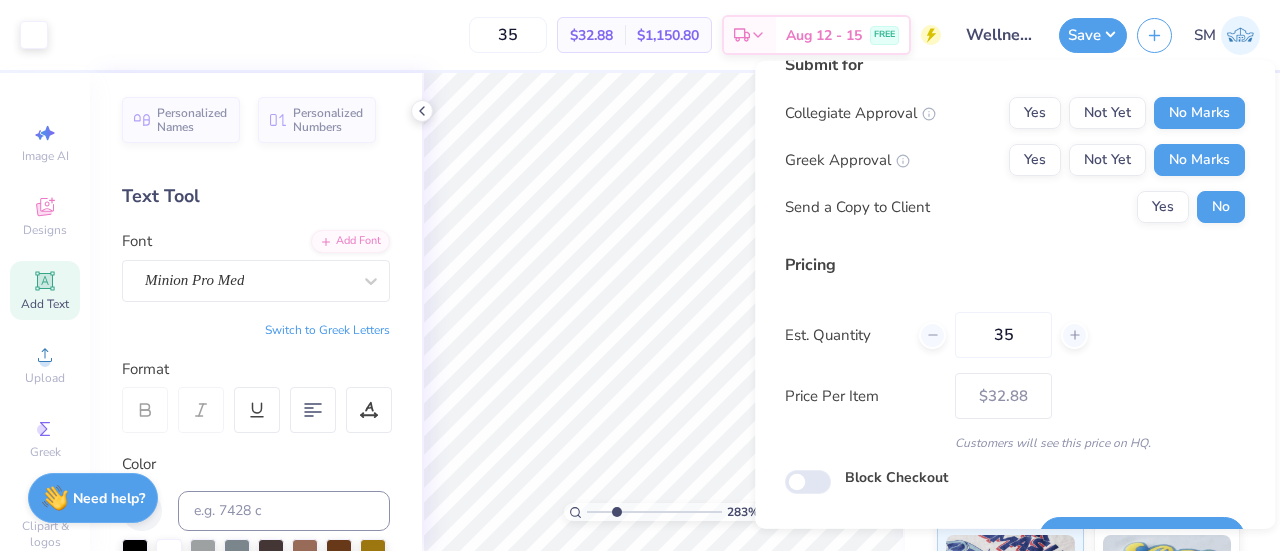 scroll, scrollTop: 74, scrollLeft: 0, axis: vertical 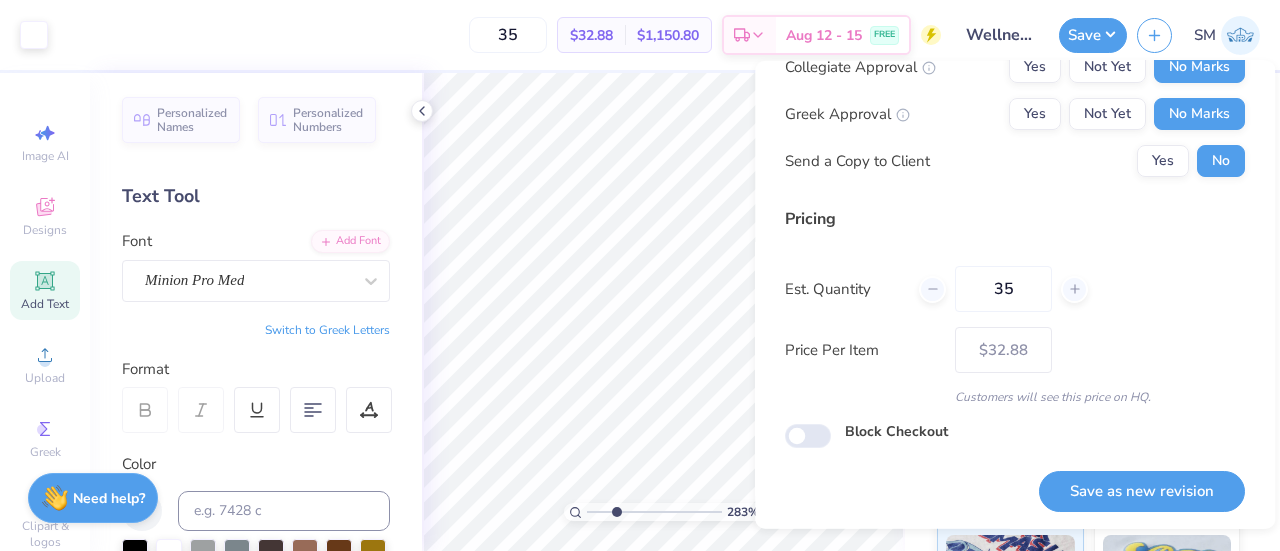 click on "Save as new revision" at bounding box center [1142, 490] 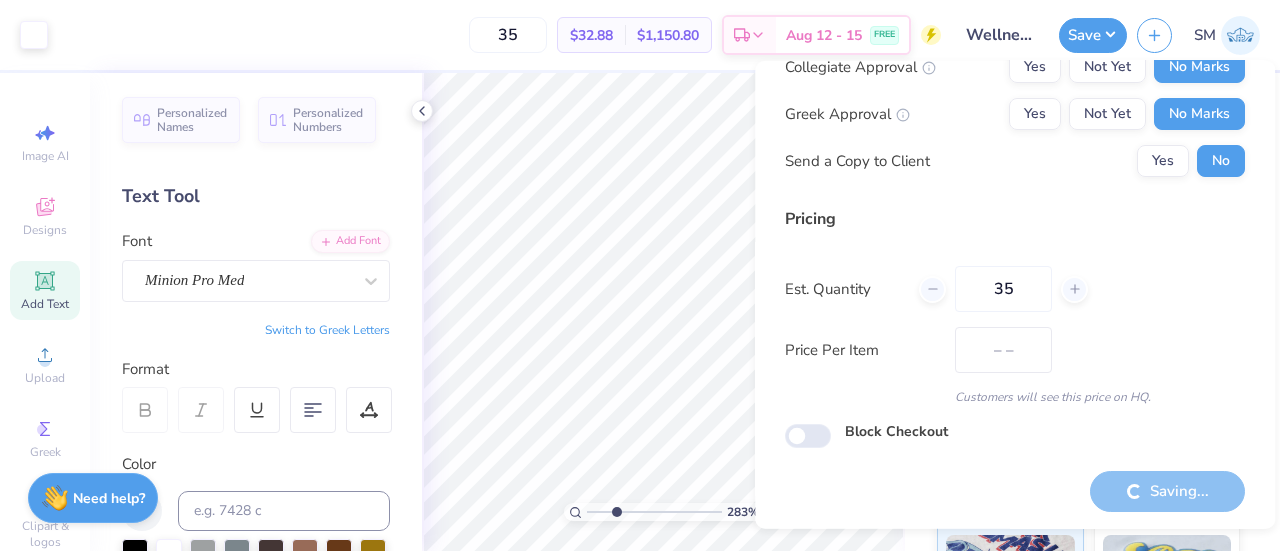 type on "$32.88" 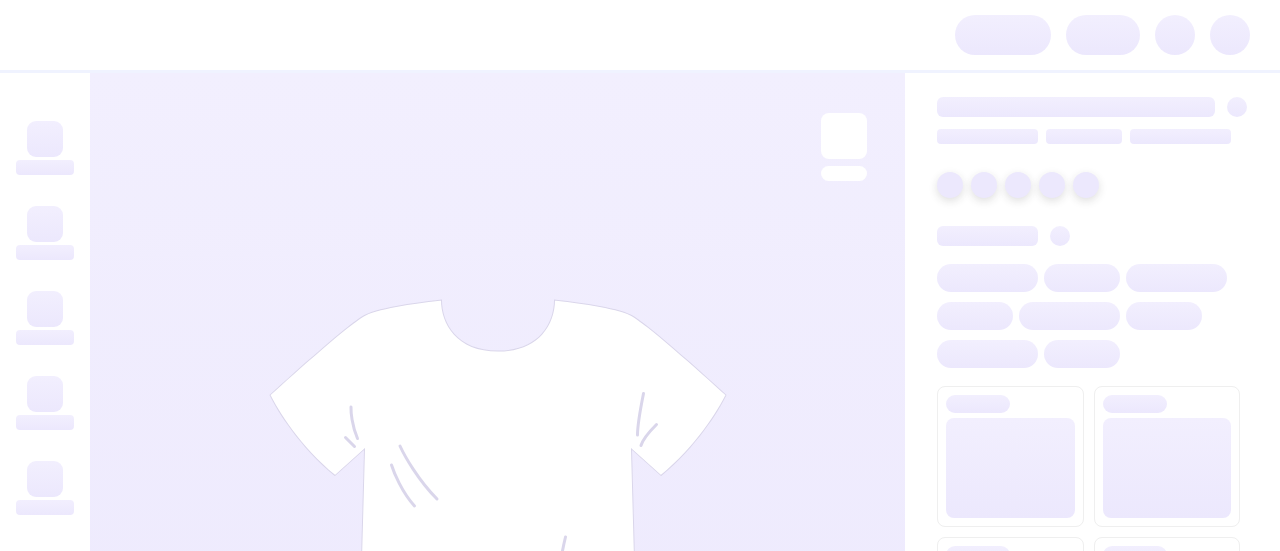 scroll, scrollTop: 0, scrollLeft: 0, axis: both 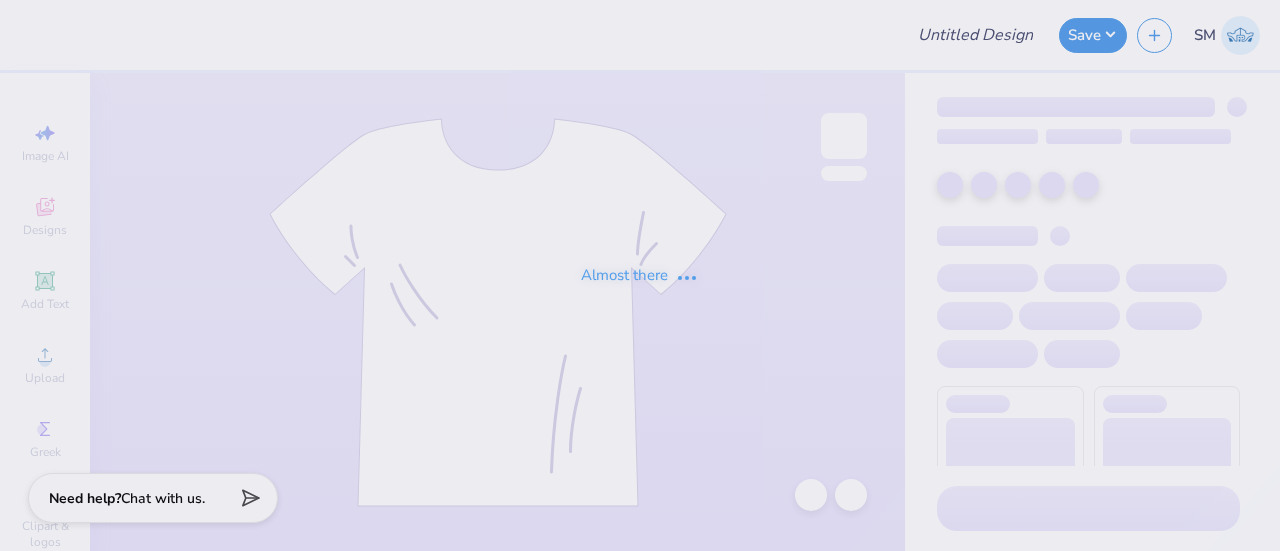 type on "Homecoming Jersey #[NUMBER]" 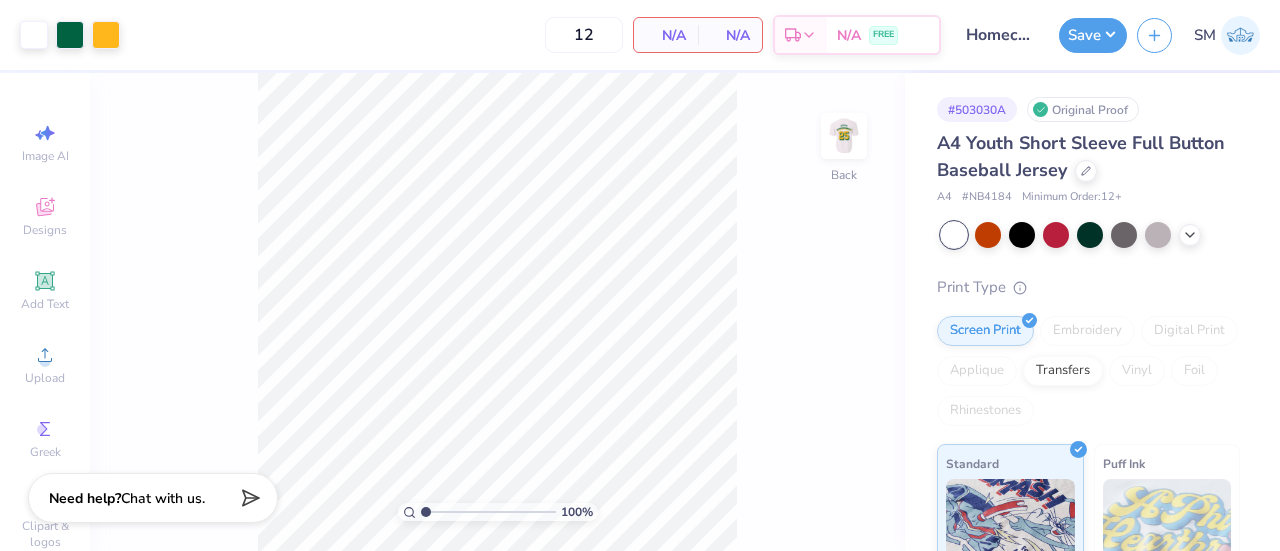 click at bounding box center [844, 136] 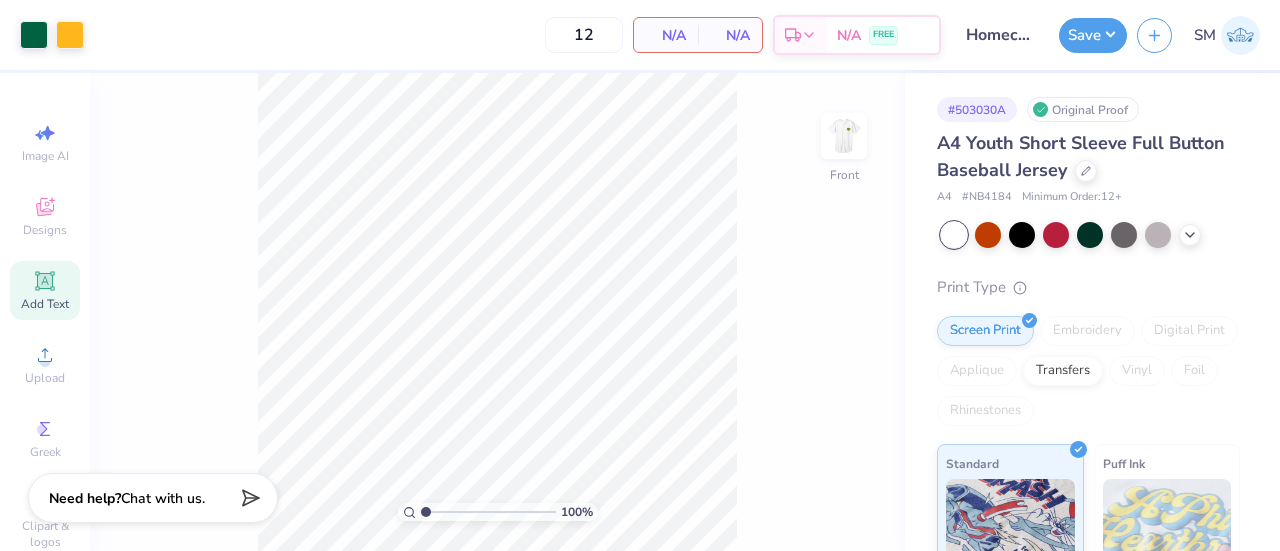 click 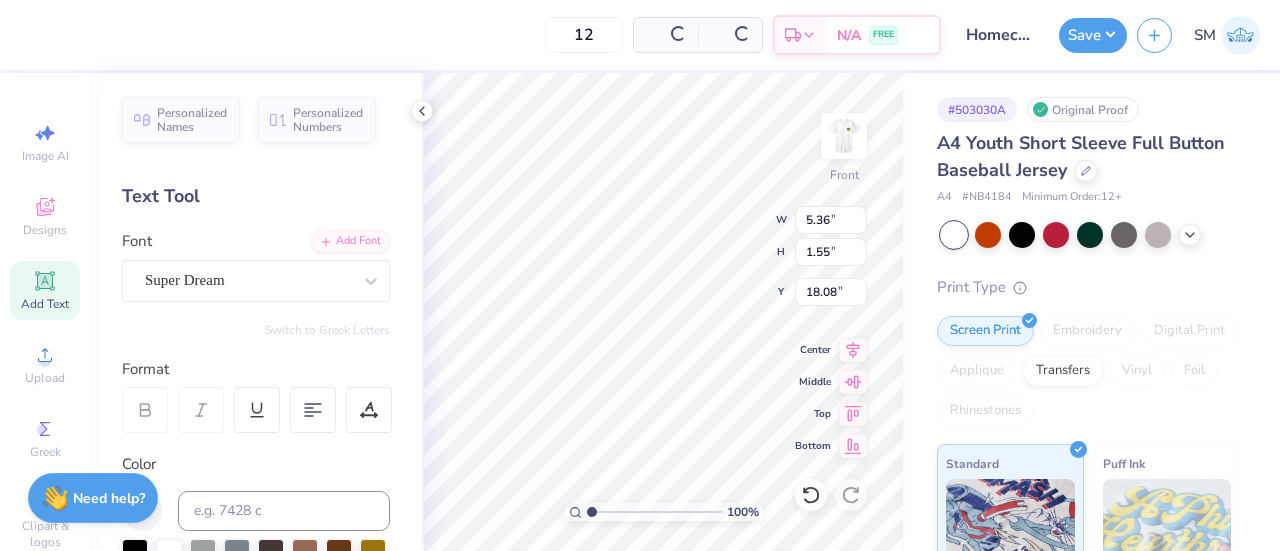type on "18.04" 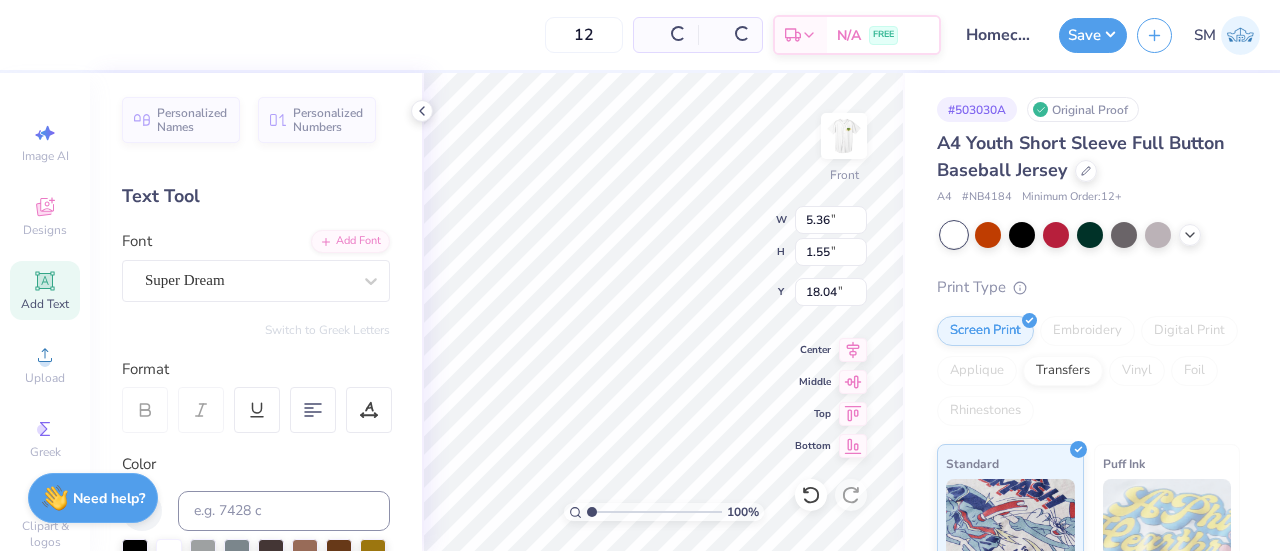 scroll, scrollTop: 16, scrollLeft: 2, axis: both 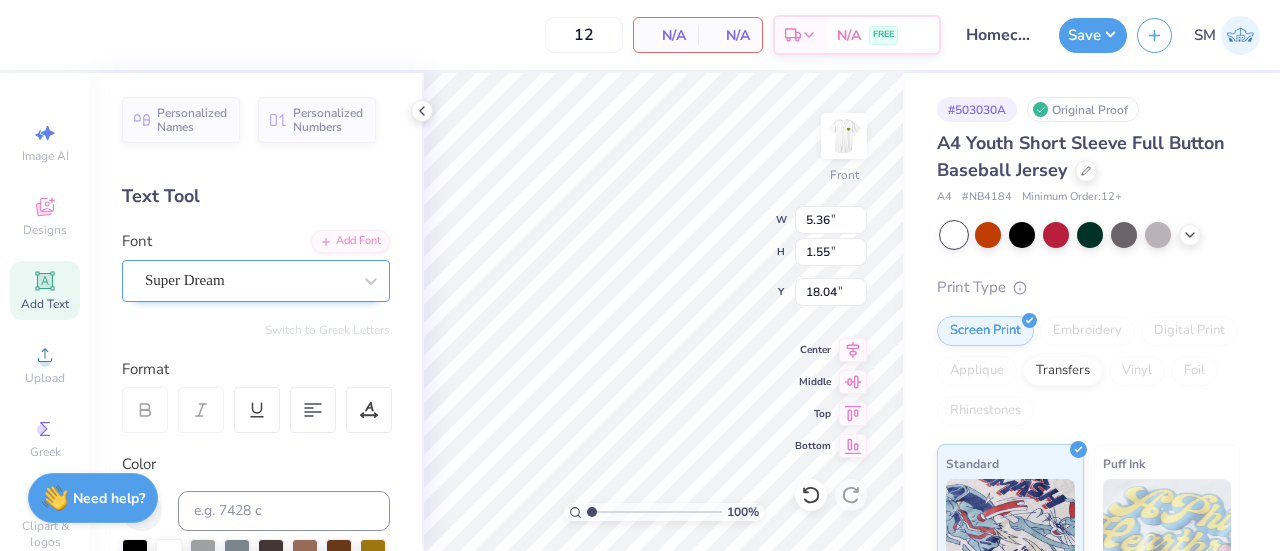 type on "®" 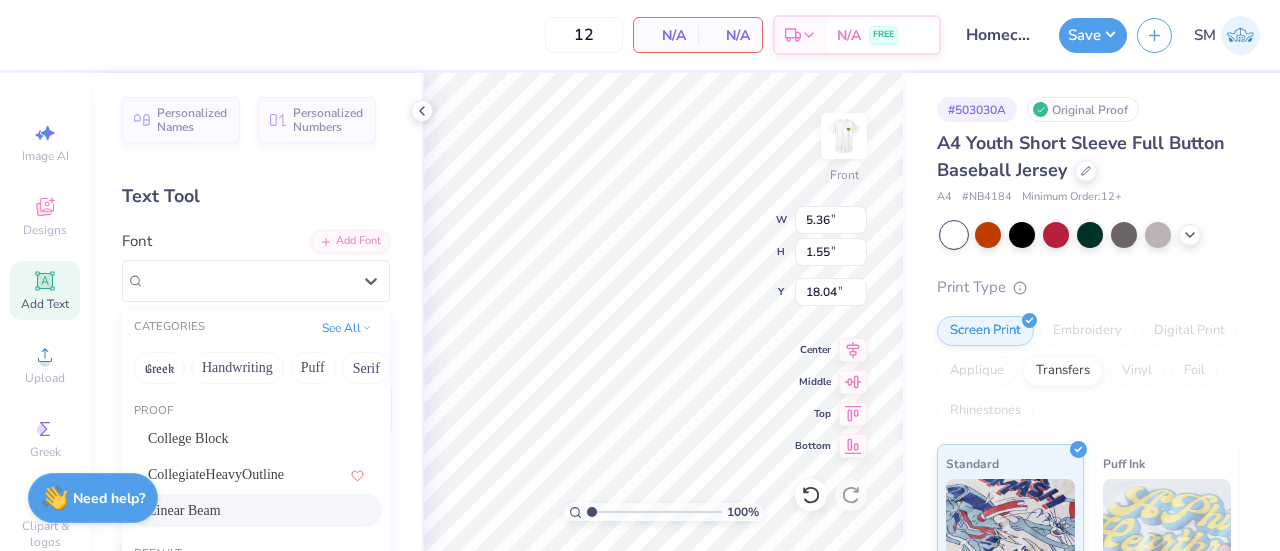 scroll, scrollTop: 0, scrollLeft: 0, axis: both 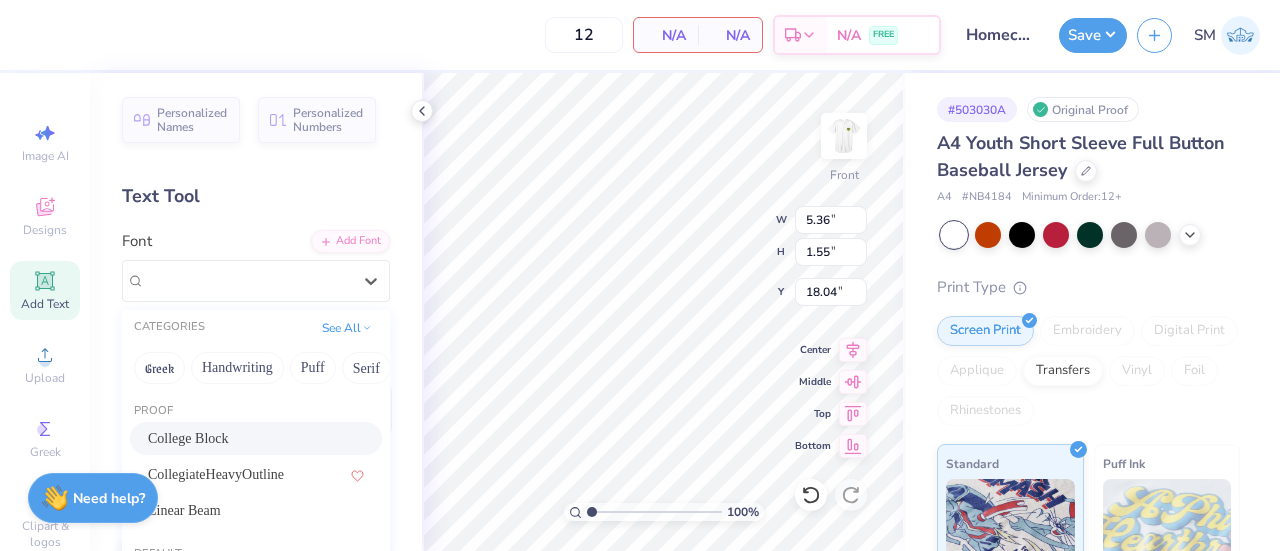 click on "College Block" at bounding box center (256, 438) 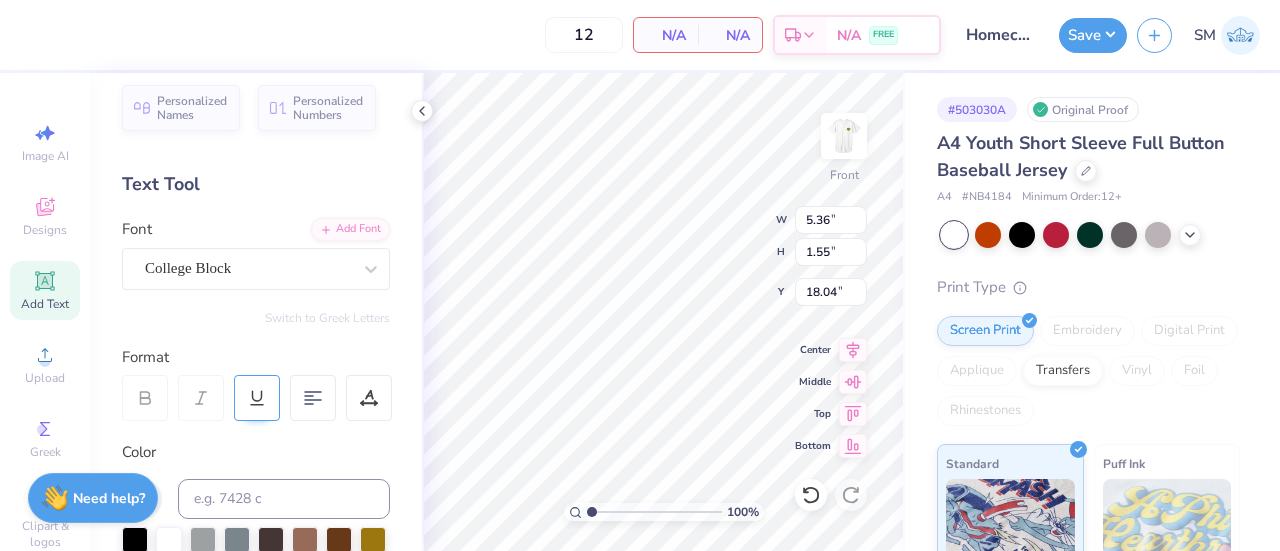 scroll, scrollTop: 0, scrollLeft: 0, axis: both 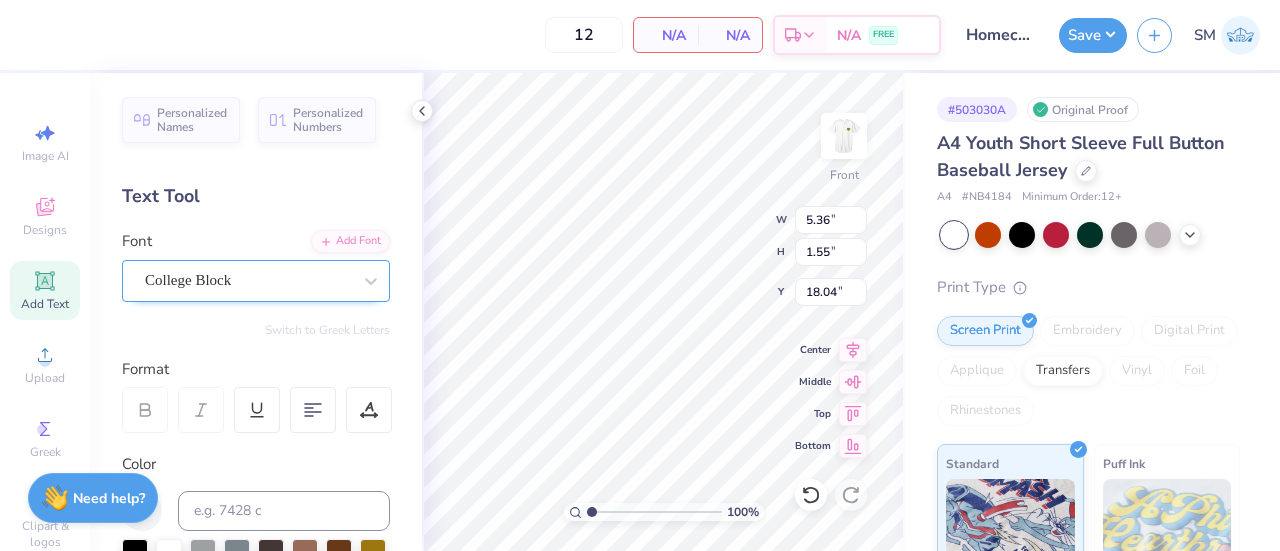click on "College Block" at bounding box center (248, 280) 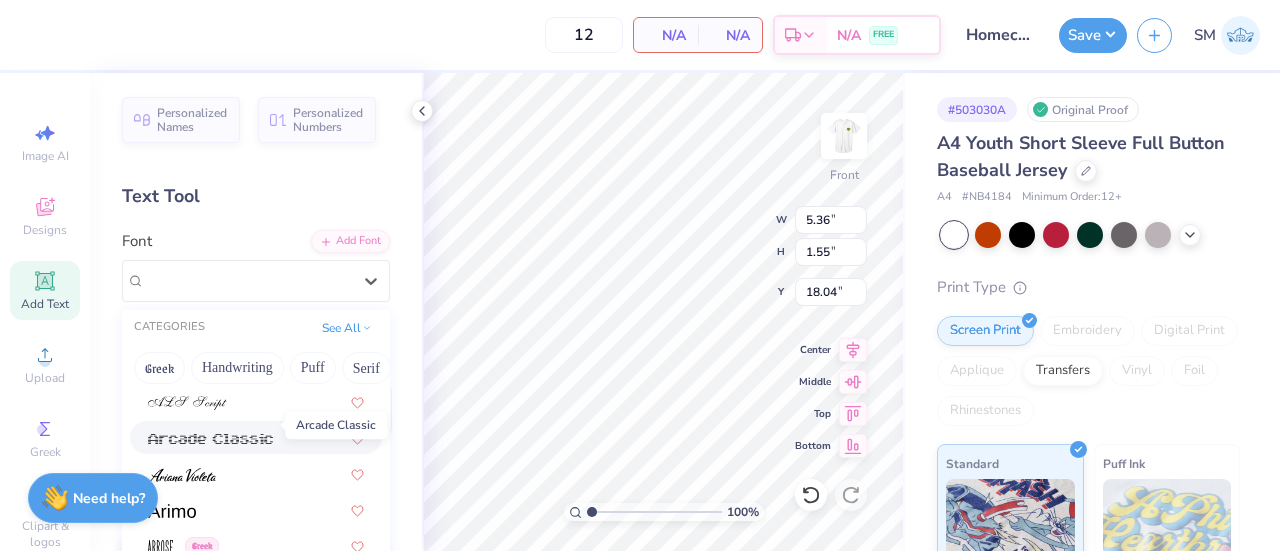 scroll, scrollTop: 733, scrollLeft: 0, axis: vertical 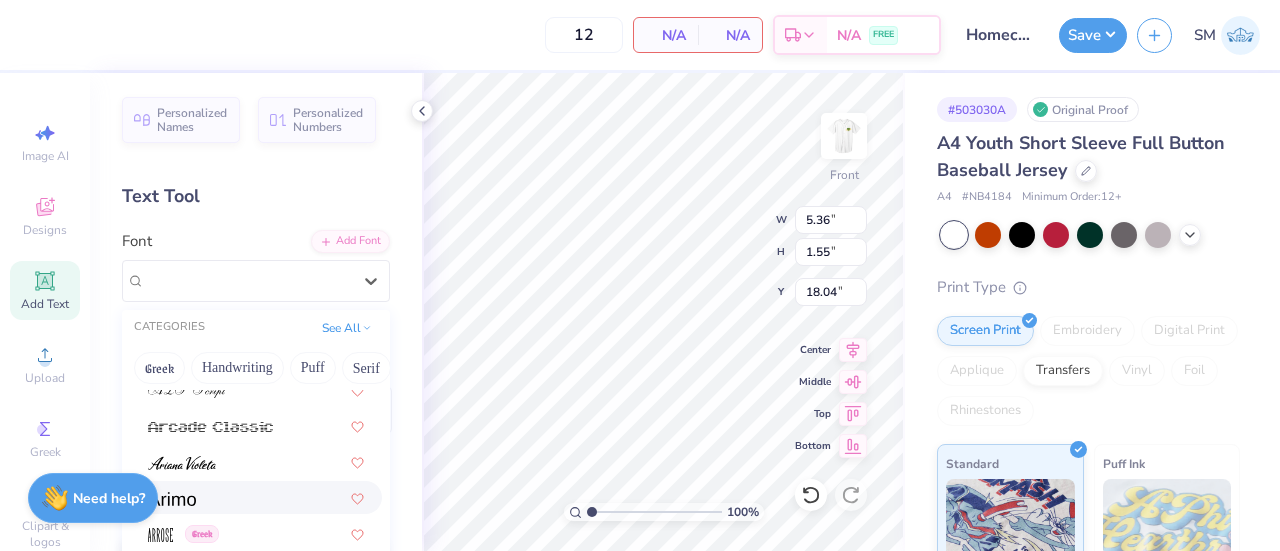 click at bounding box center (256, 497) 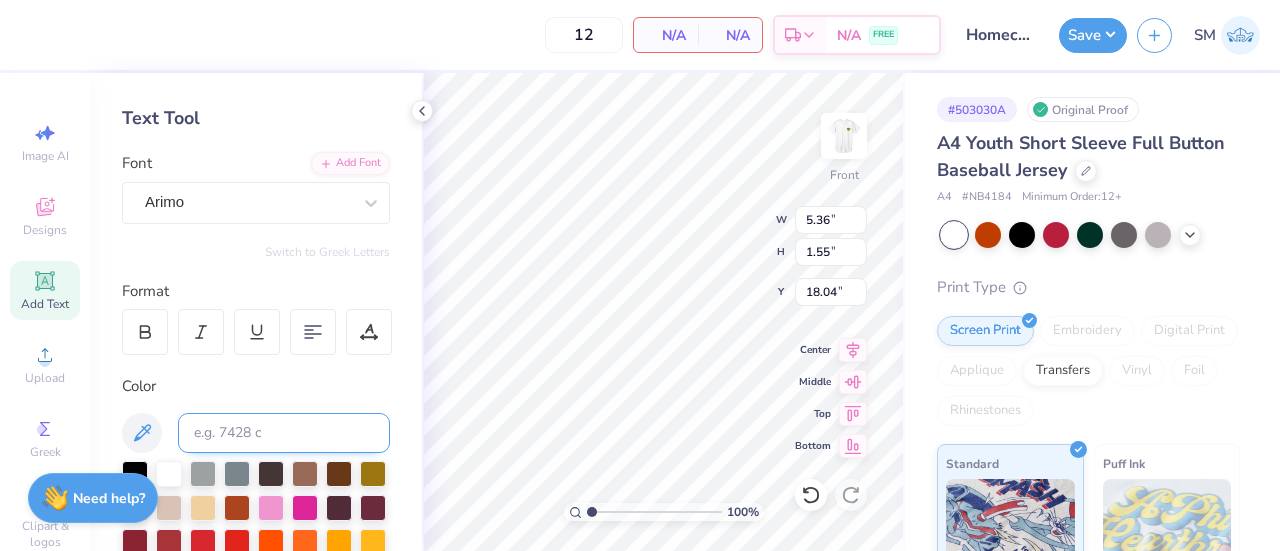 scroll, scrollTop: 100, scrollLeft: 0, axis: vertical 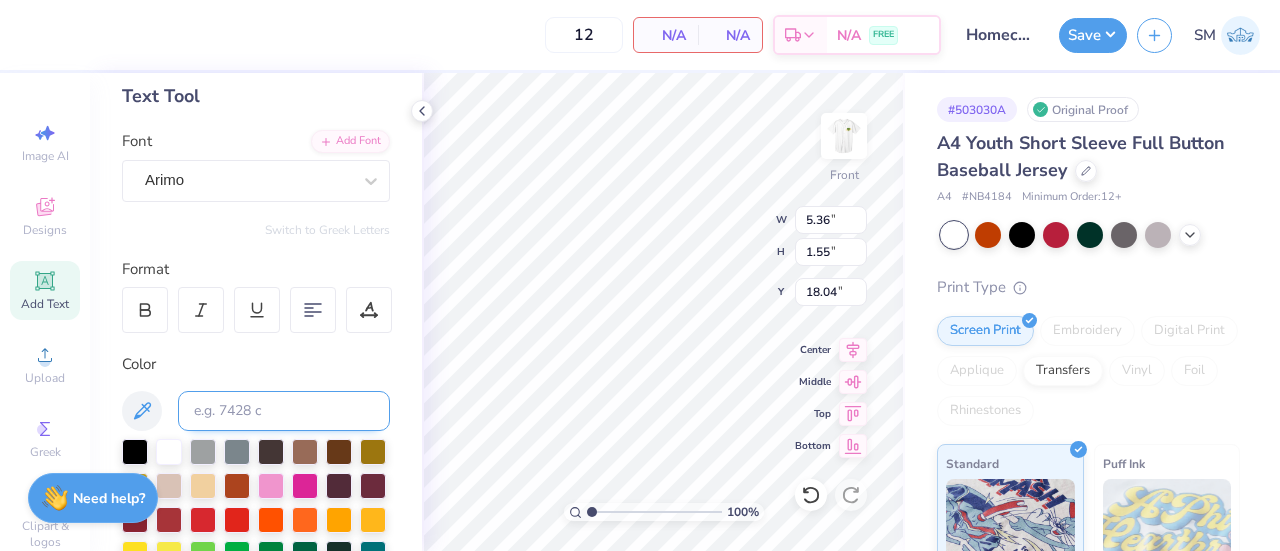 drag, startPoint x: 235, startPoint y: 413, endPoint x: 236, endPoint y: 403, distance: 10.049875 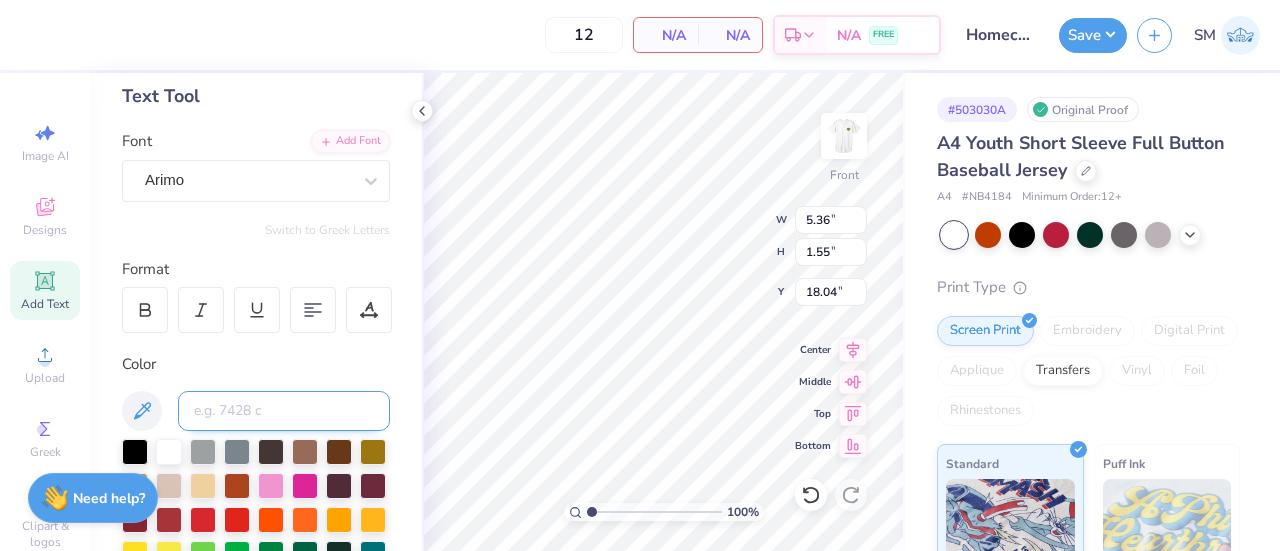 click at bounding box center (284, 411) 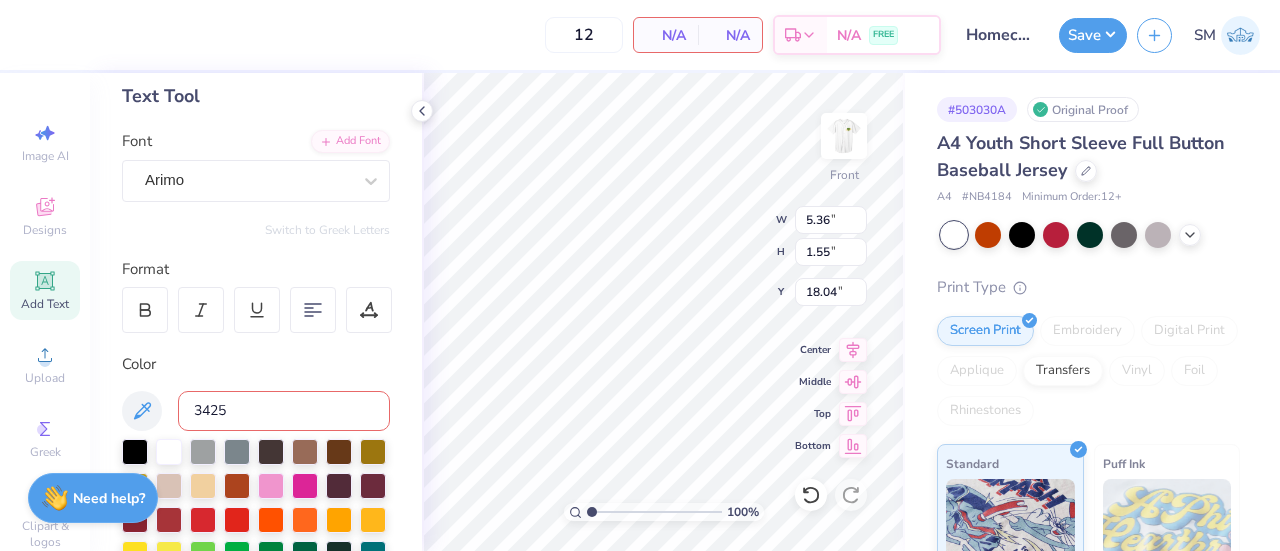 type on "3425 c" 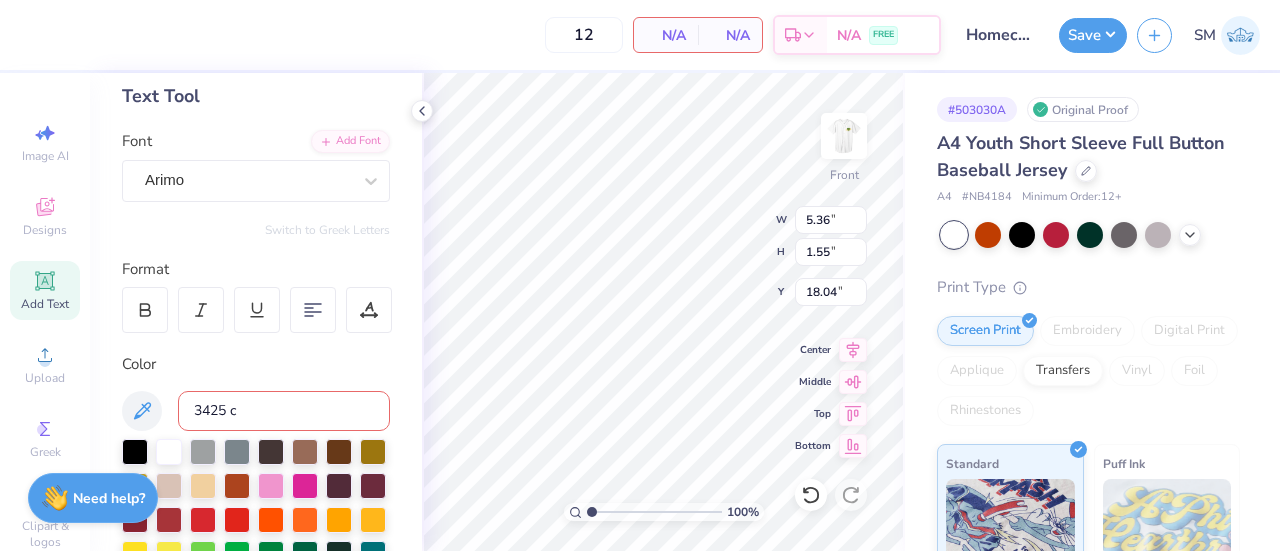 type 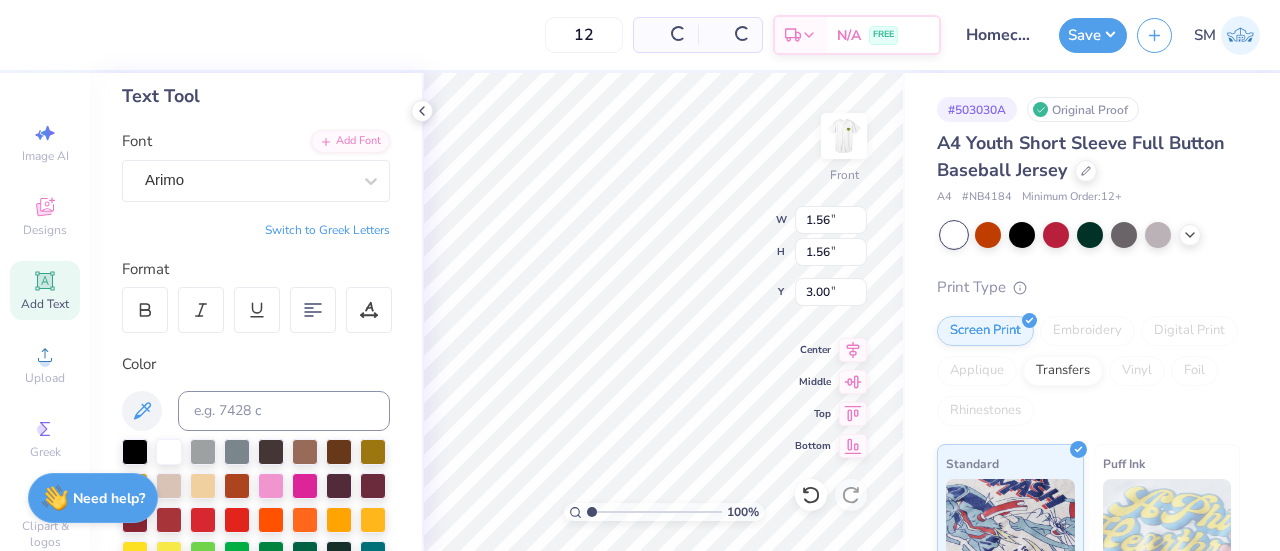 type on "3.00" 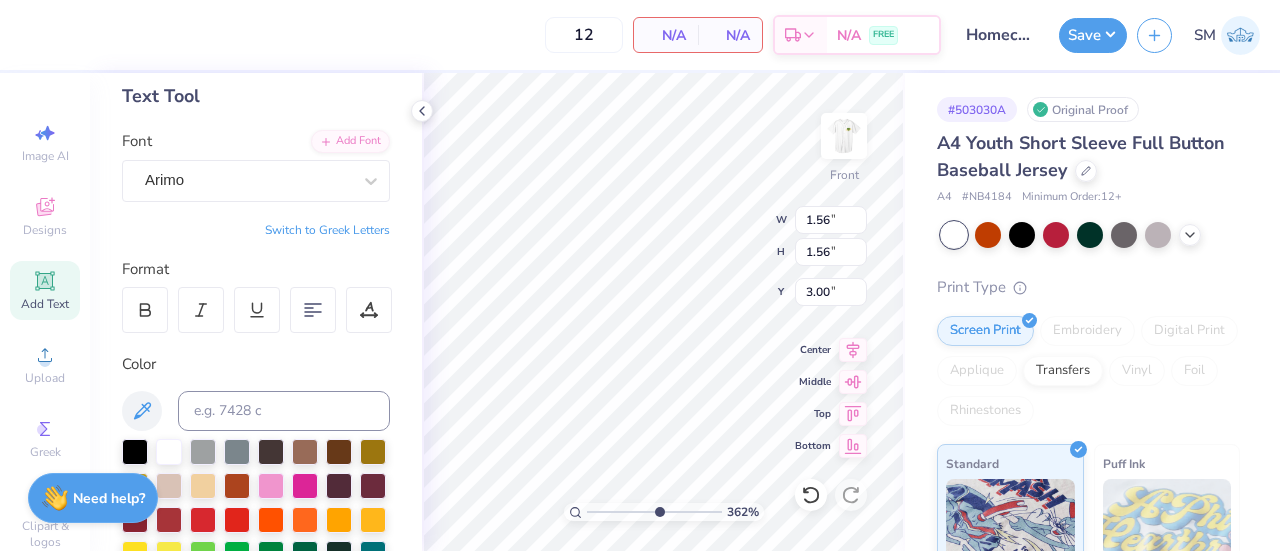 drag, startPoint x: 592, startPoint y: 510, endPoint x: 658, endPoint y: 504, distance: 66.27216 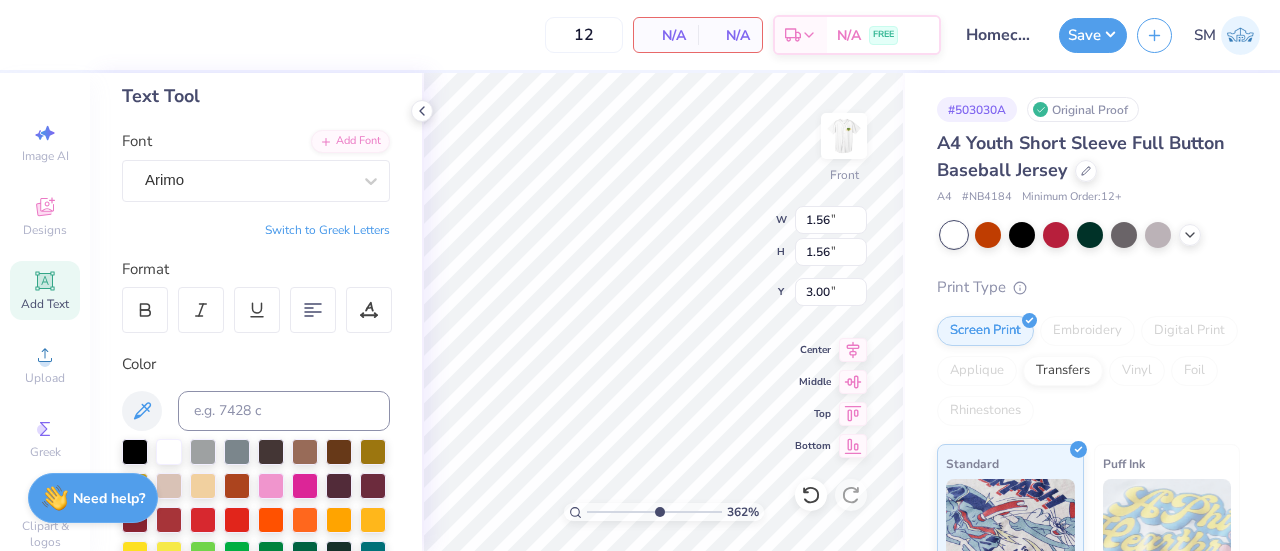 click at bounding box center [654, 512] 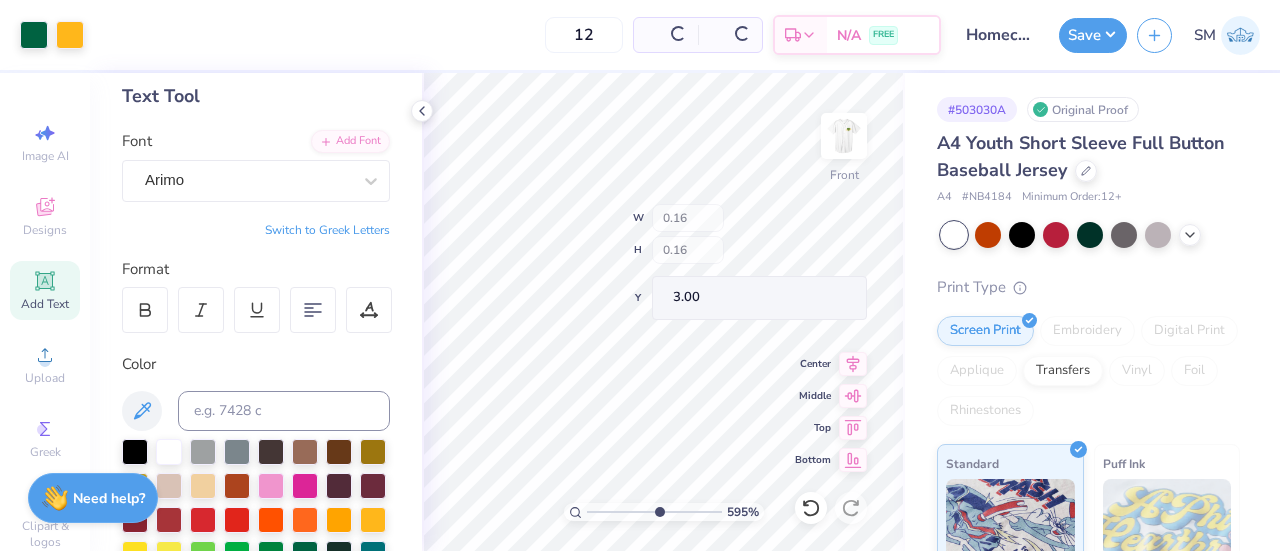 type on "0.16" 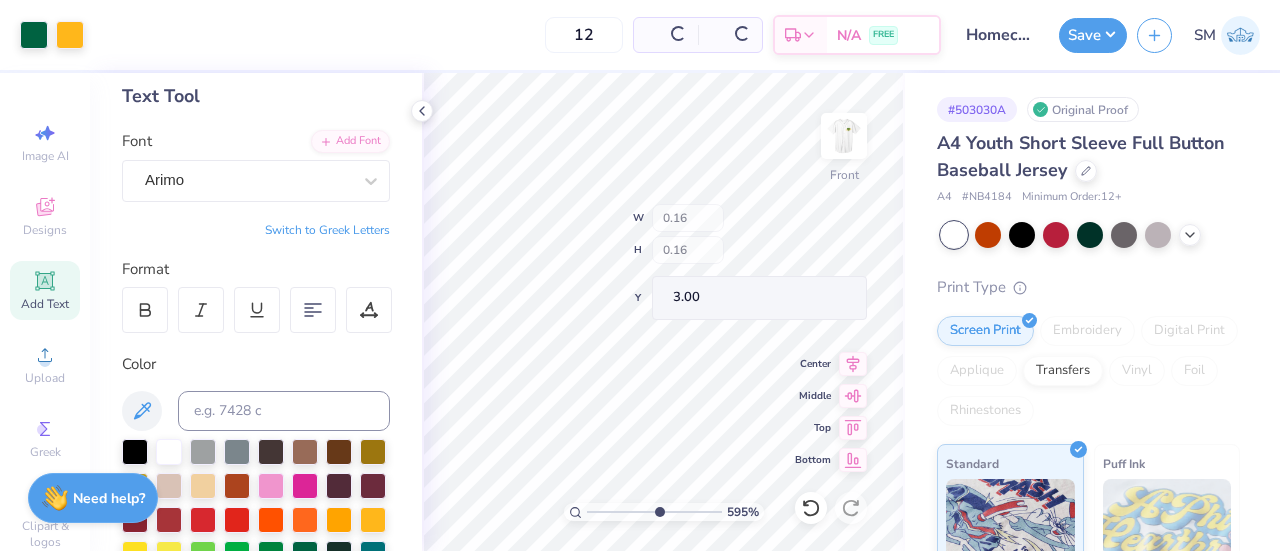 type on "0.16" 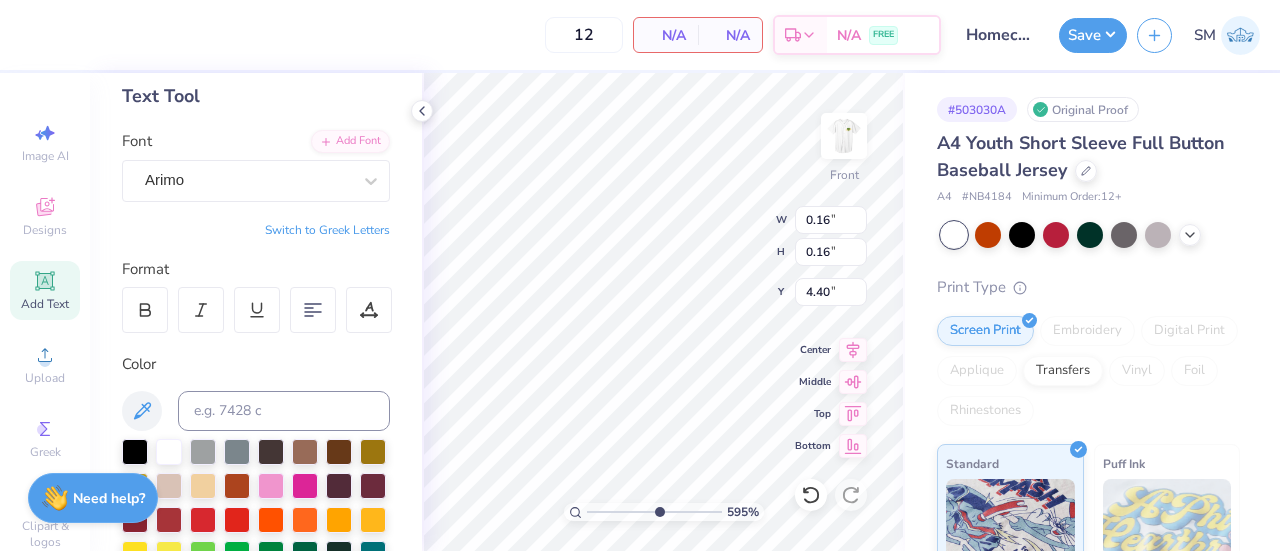 type on "3.97" 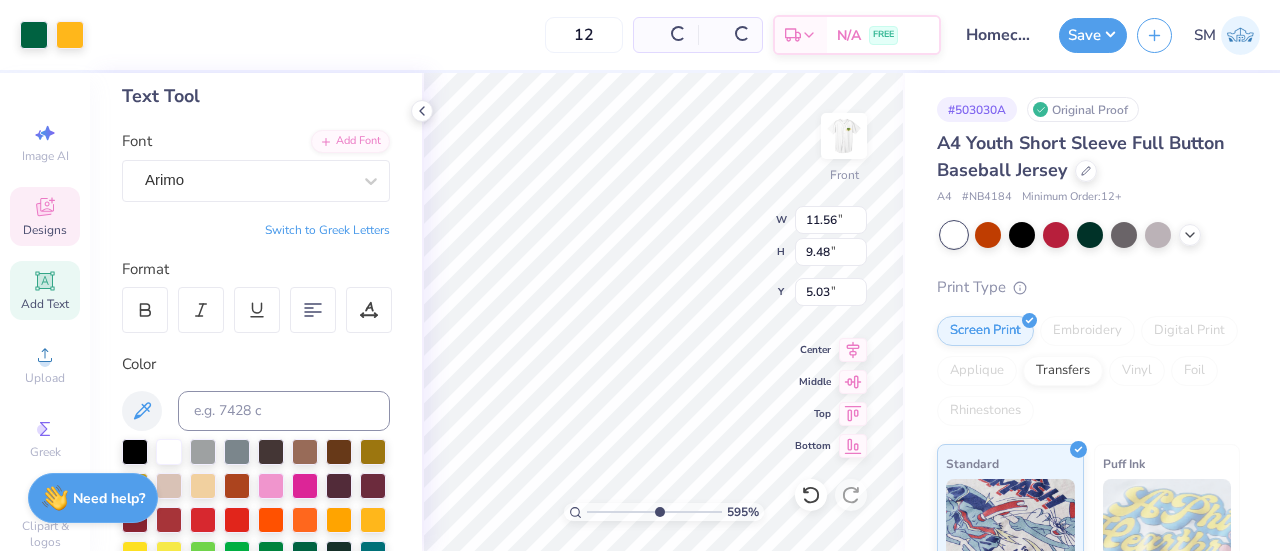 type on "11.56" 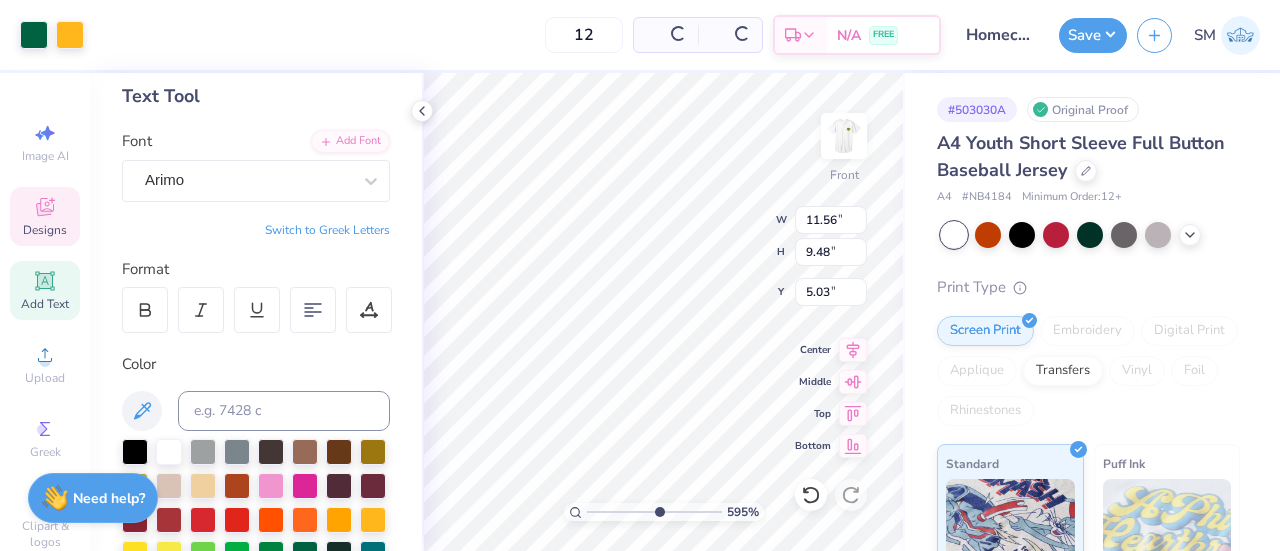 type on "9.48" 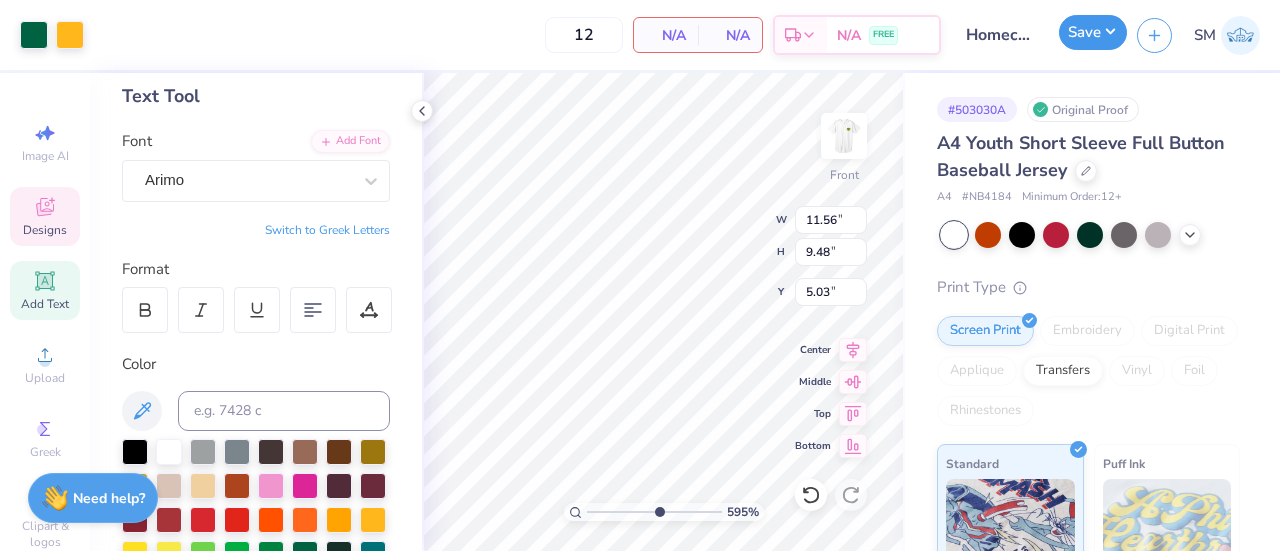 click on "Save" at bounding box center (1093, 32) 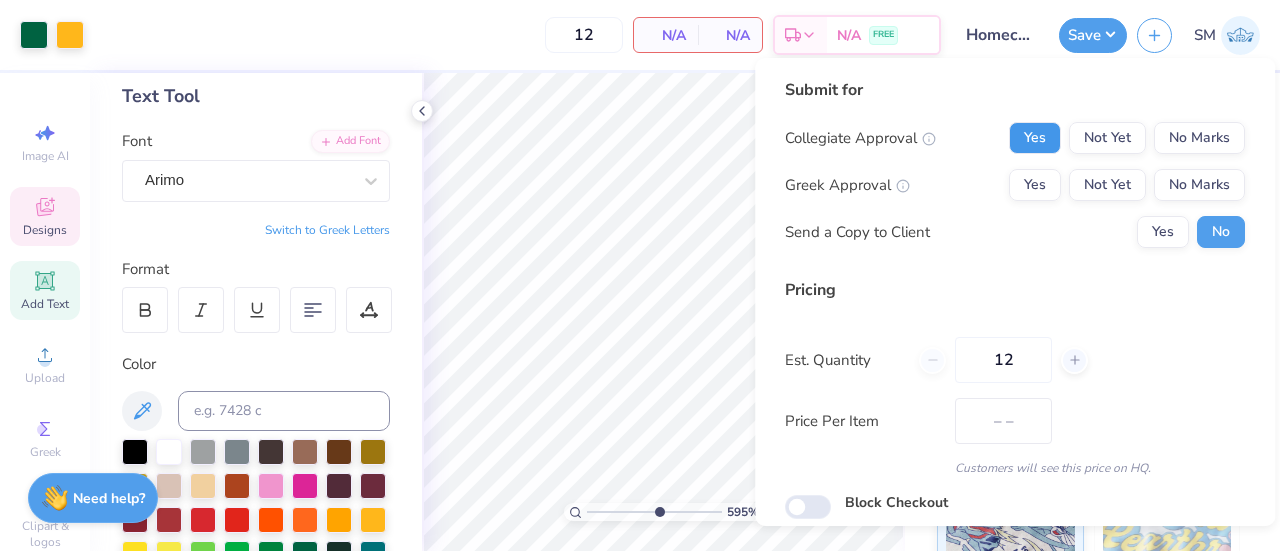 click on "Yes" at bounding box center [1035, 138] 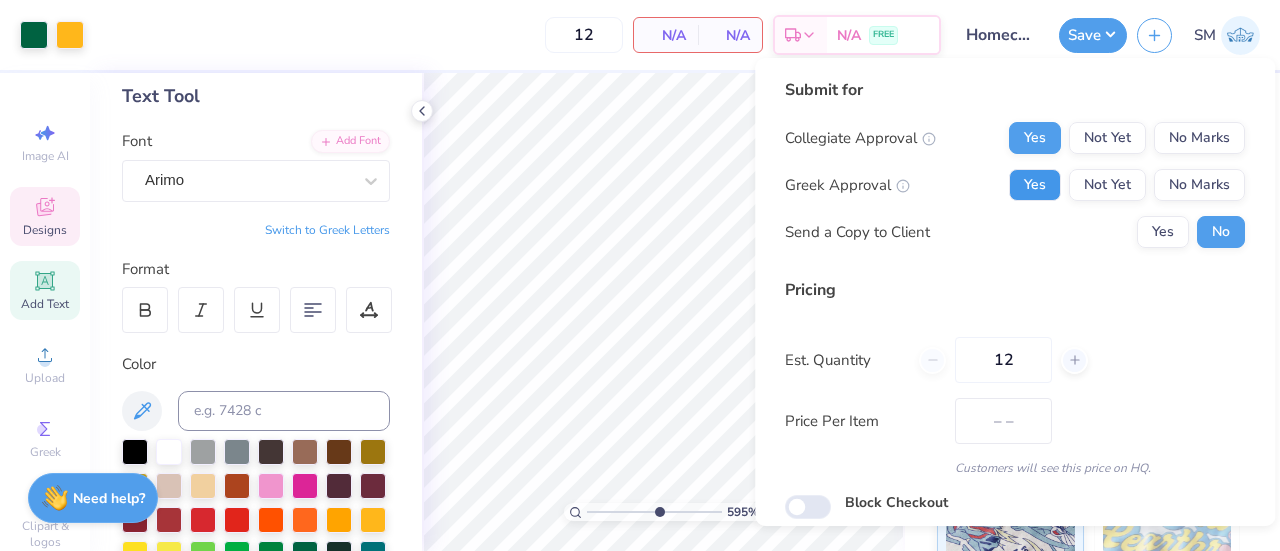 click on "Yes" at bounding box center (1035, 185) 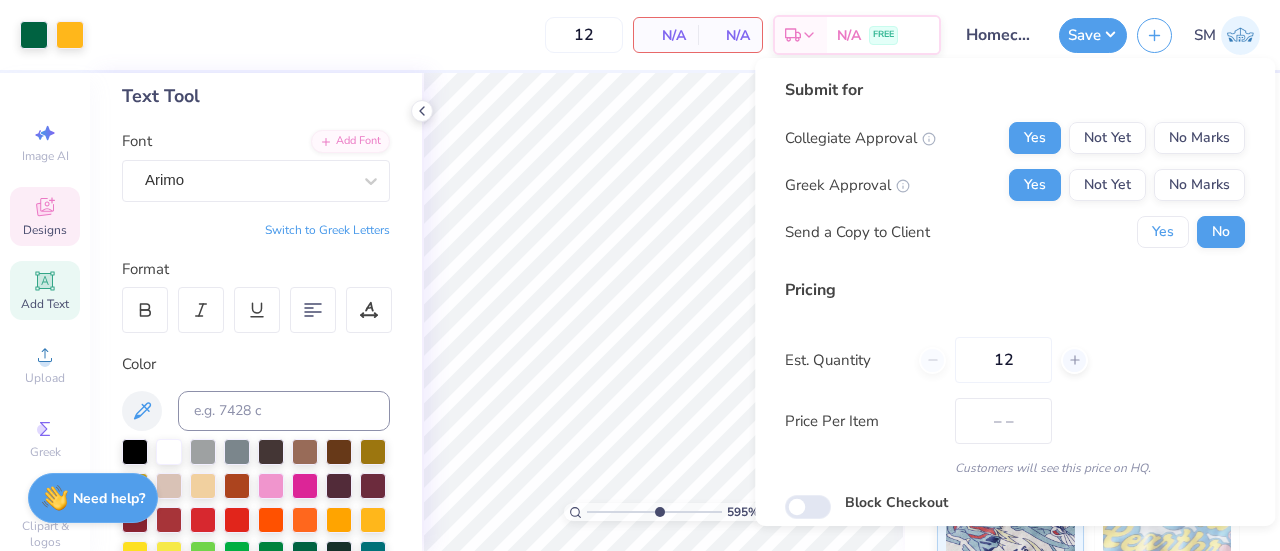drag, startPoint x: 1140, startPoint y: 239, endPoint x: 1154, endPoint y: 371, distance: 132.74034 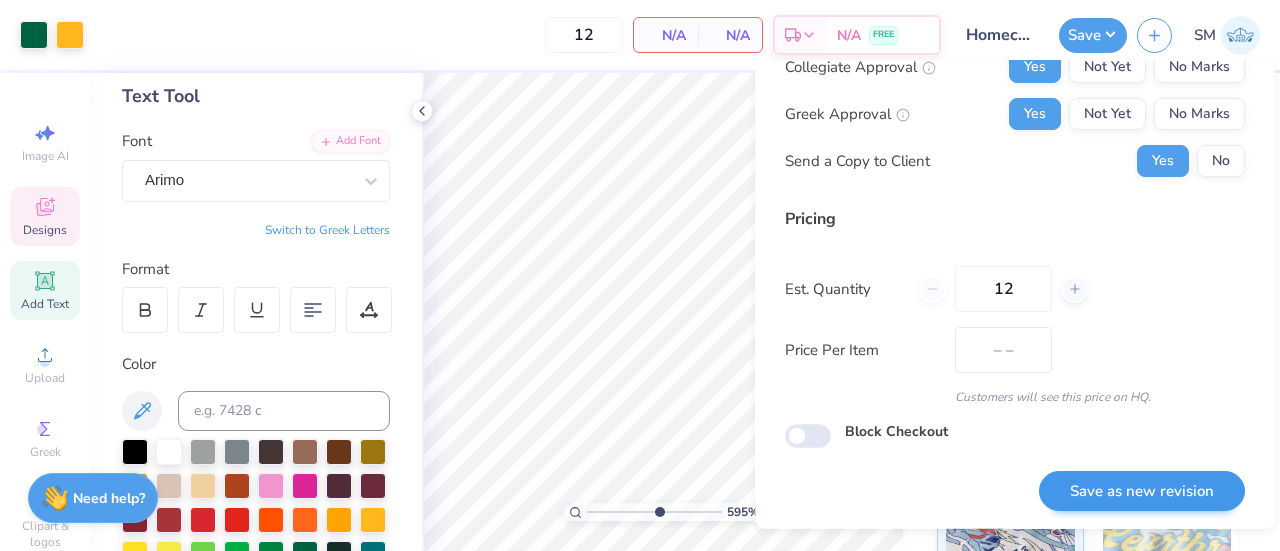 scroll, scrollTop: 74, scrollLeft: 0, axis: vertical 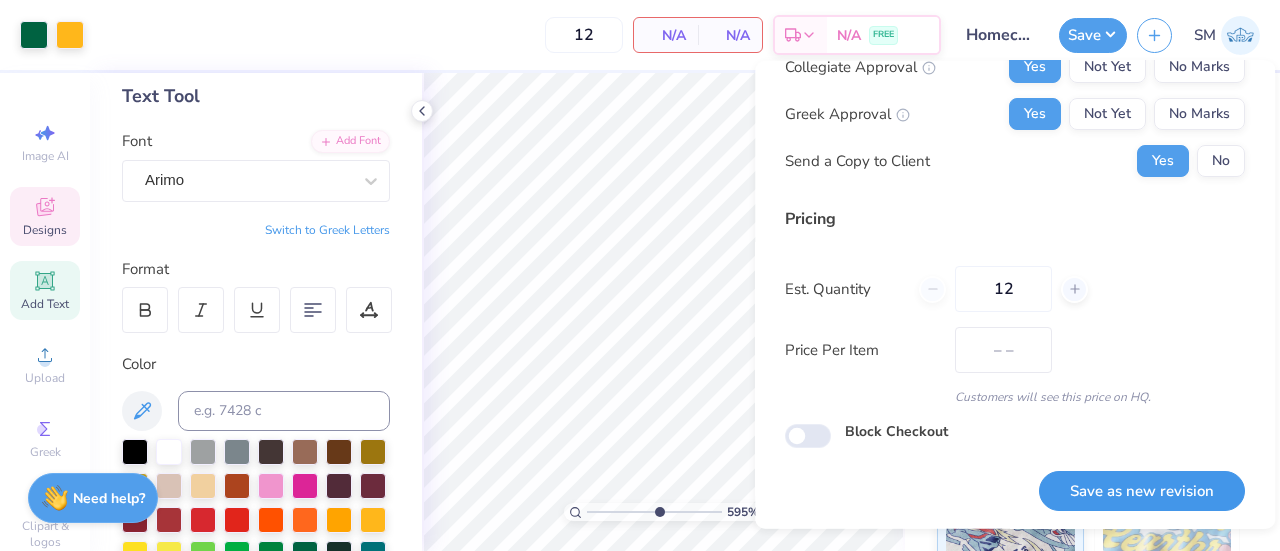 click on "Save as new revision" at bounding box center (1142, 490) 